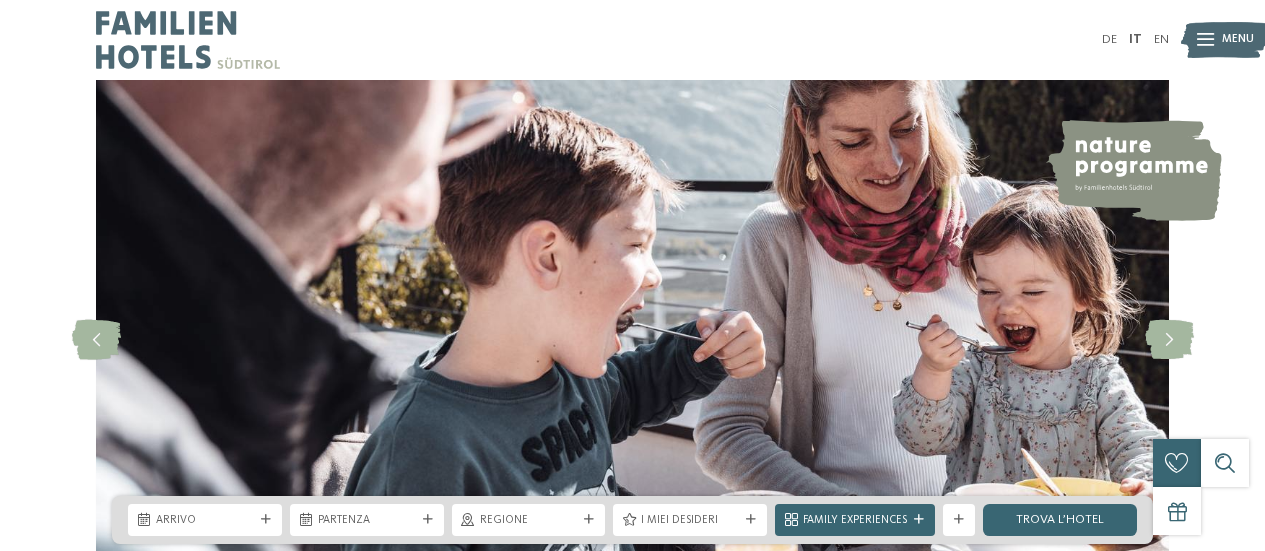 scroll, scrollTop: 0, scrollLeft: 0, axis: both 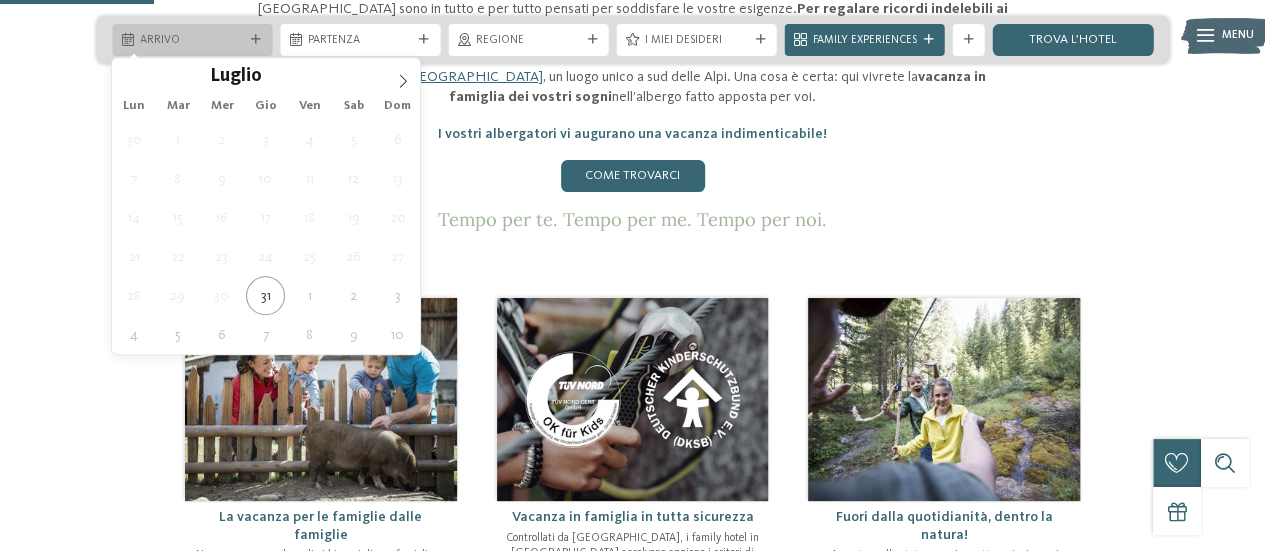 click at bounding box center (256, 40) 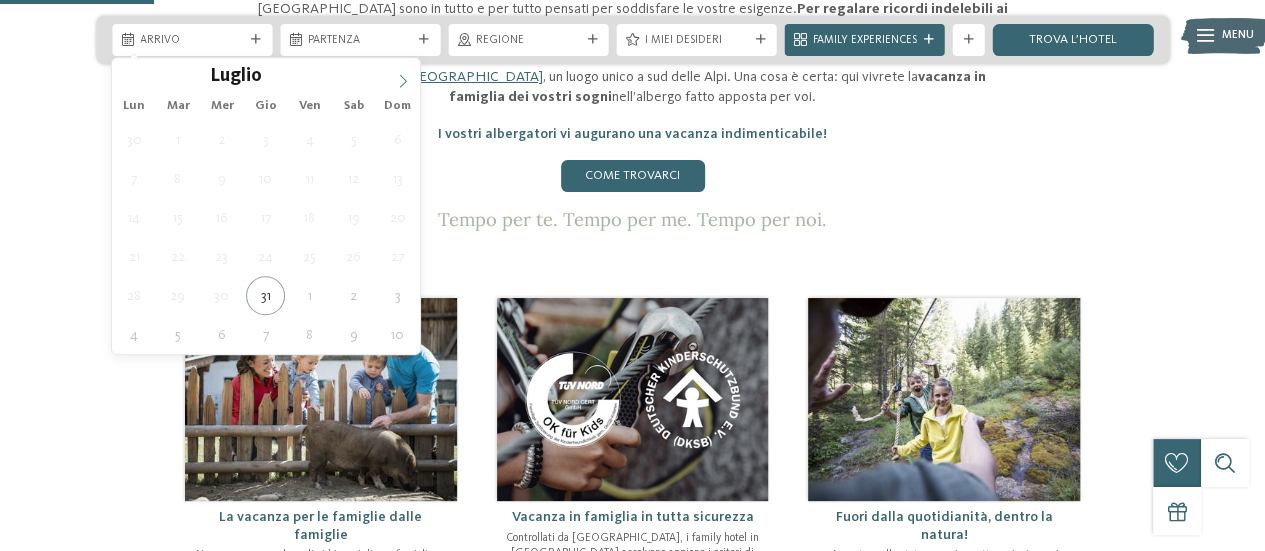 click 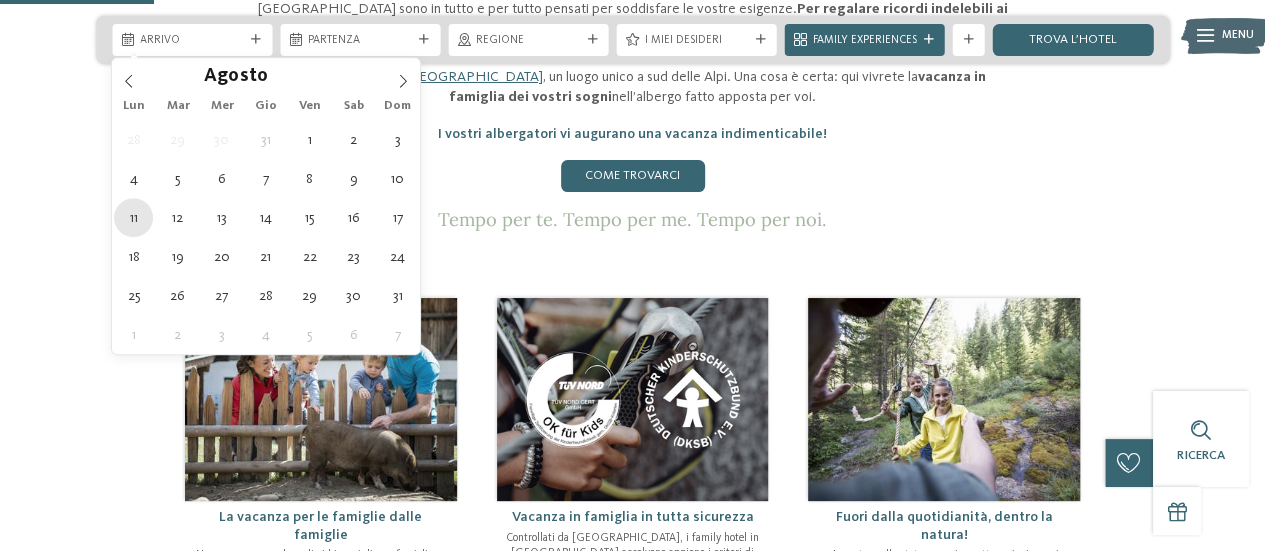 type on "[DATE]" 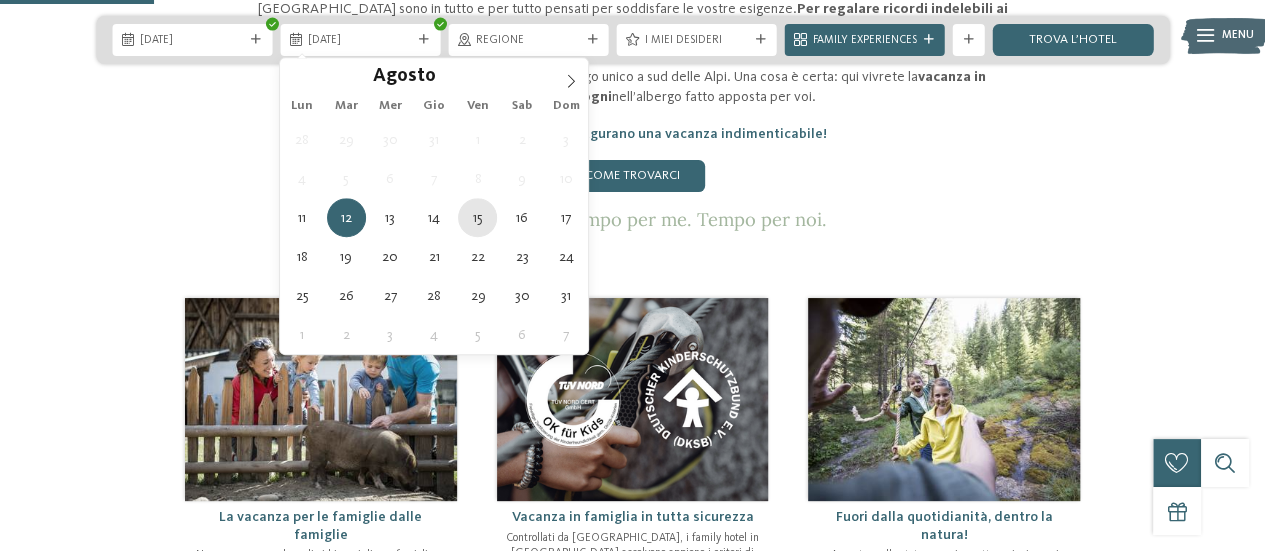 type on "[DATE]" 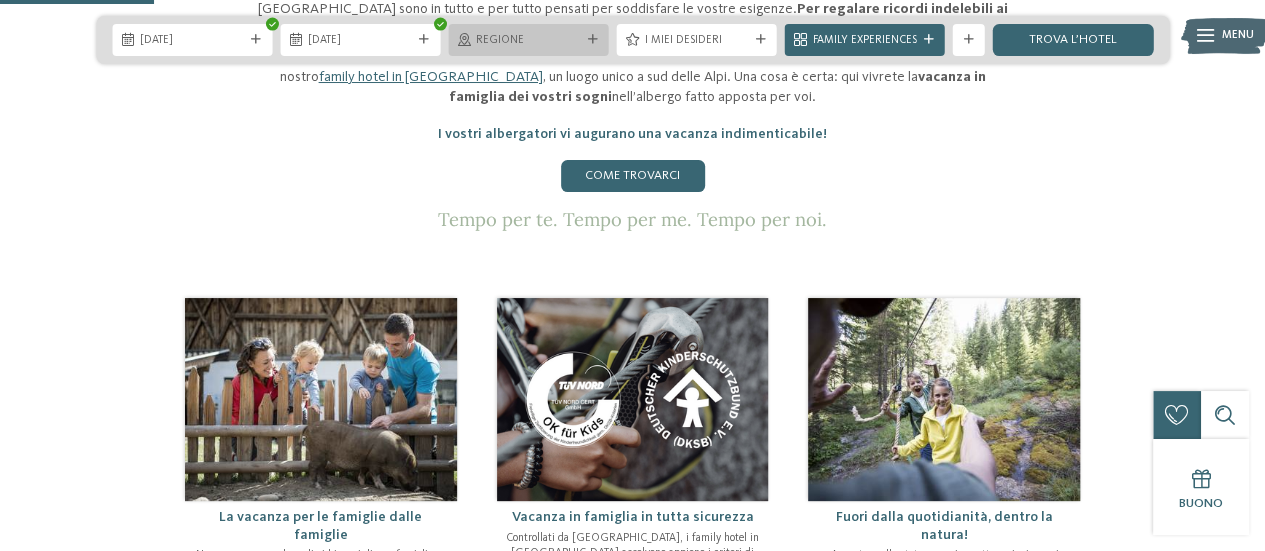 click at bounding box center (593, 40) 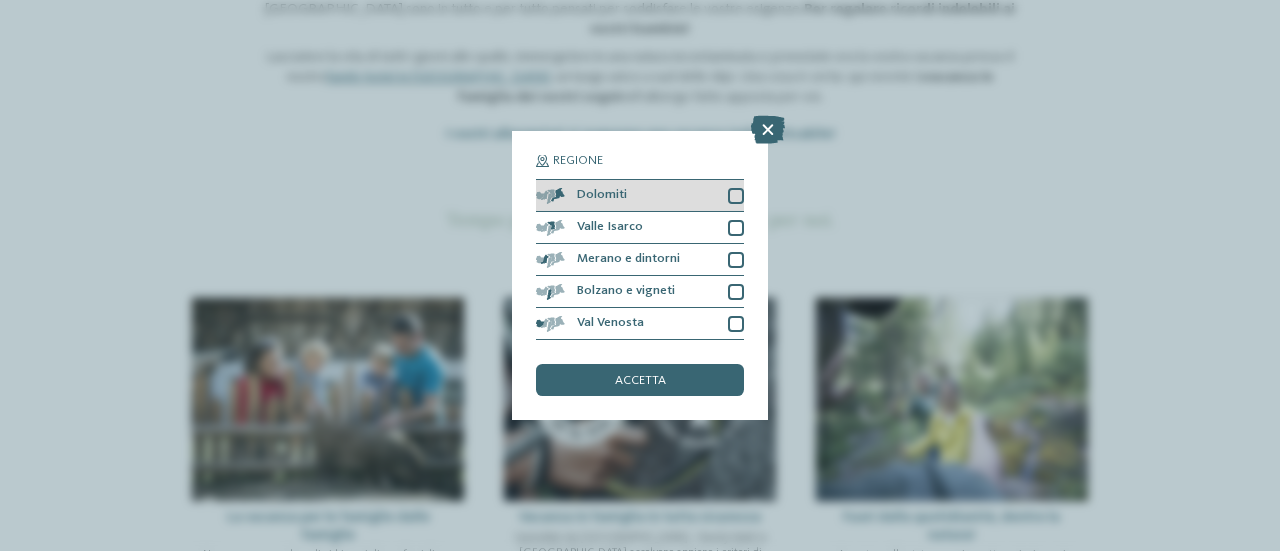 click at bounding box center (736, 196) 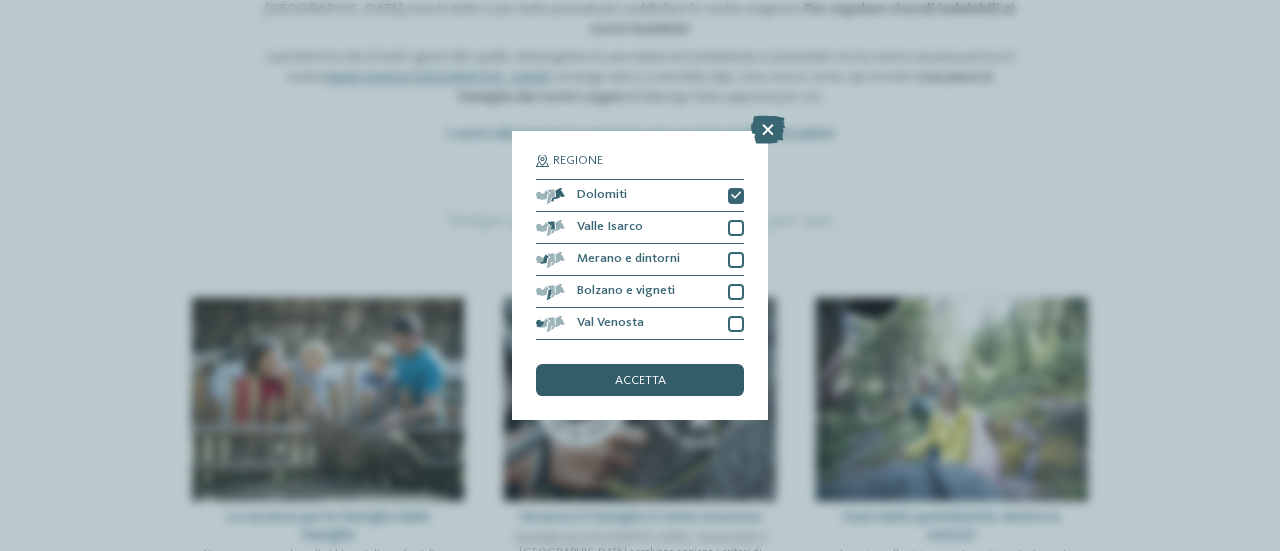 click on "accetta" at bounding box center [640, 380] 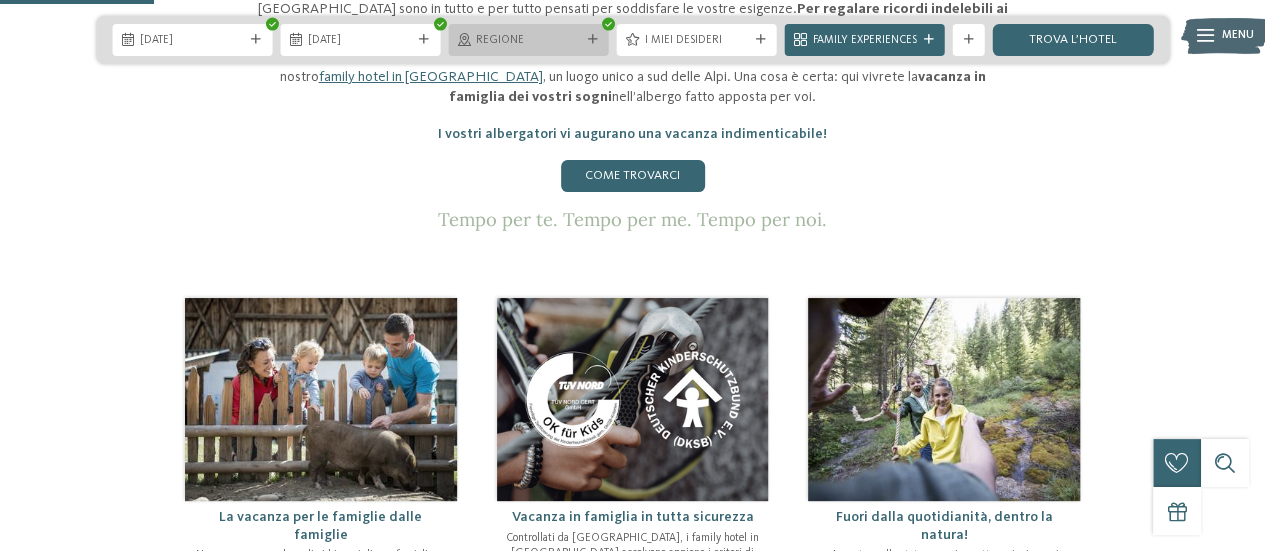 click on "Regione" at bounding box center [528, 40] 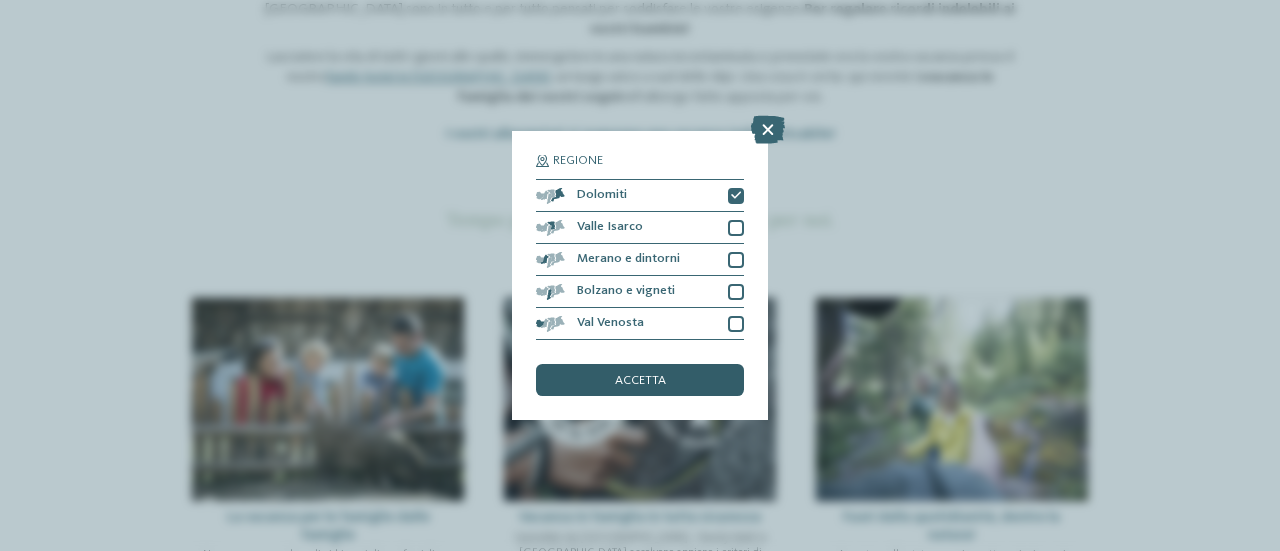 click on "accetta" at bounding box center (640, 380) 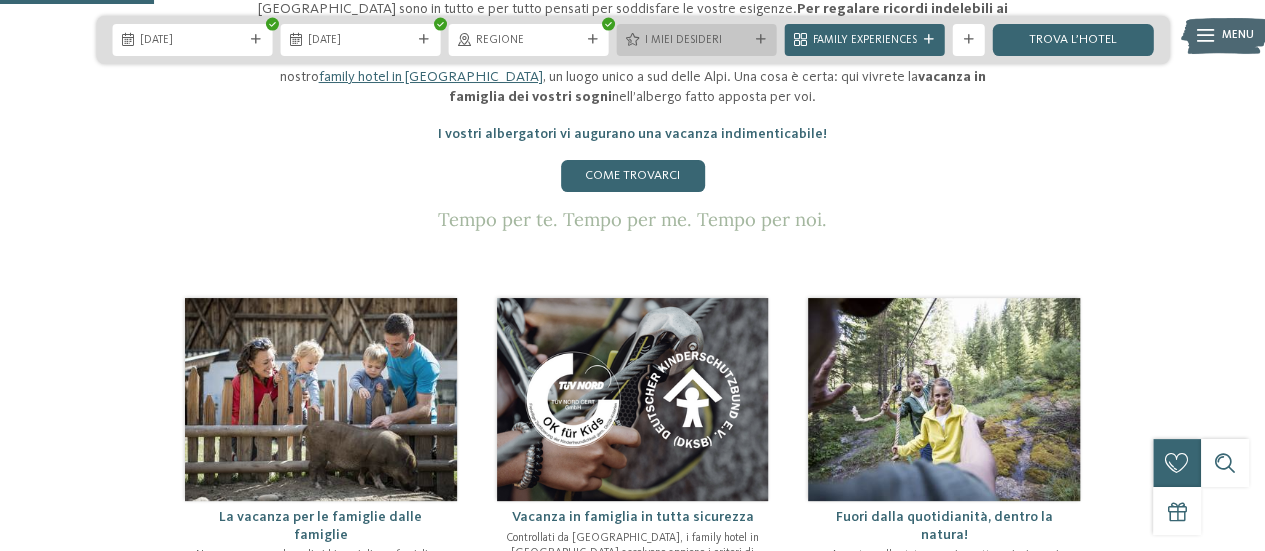 click on "I miei desideri" at bounding box center [697, 41] 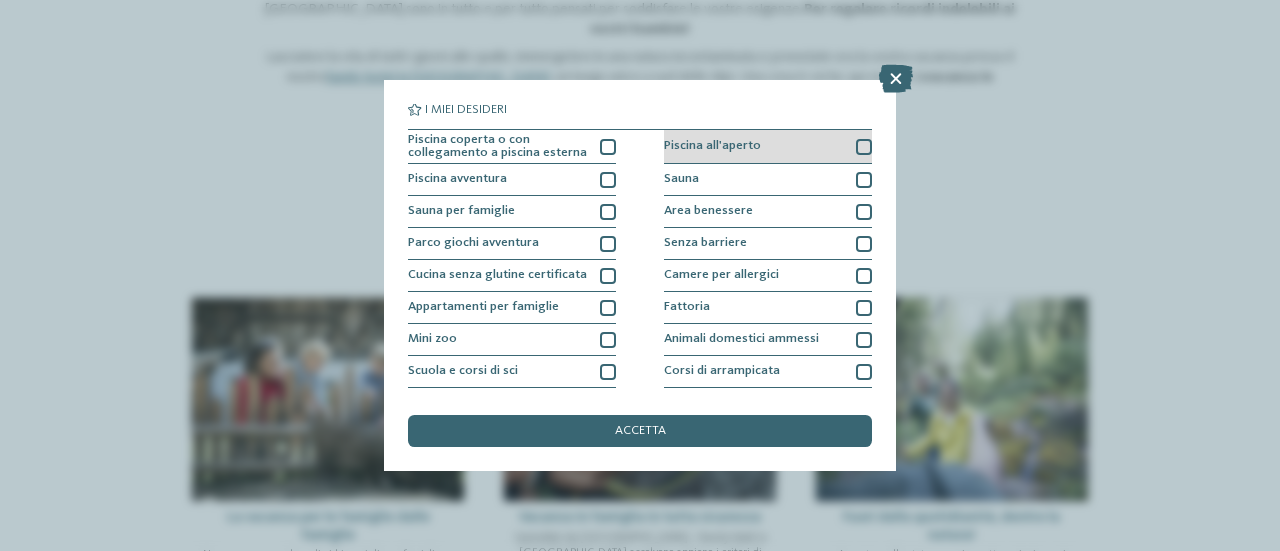 click at bounding box center [864, 147] 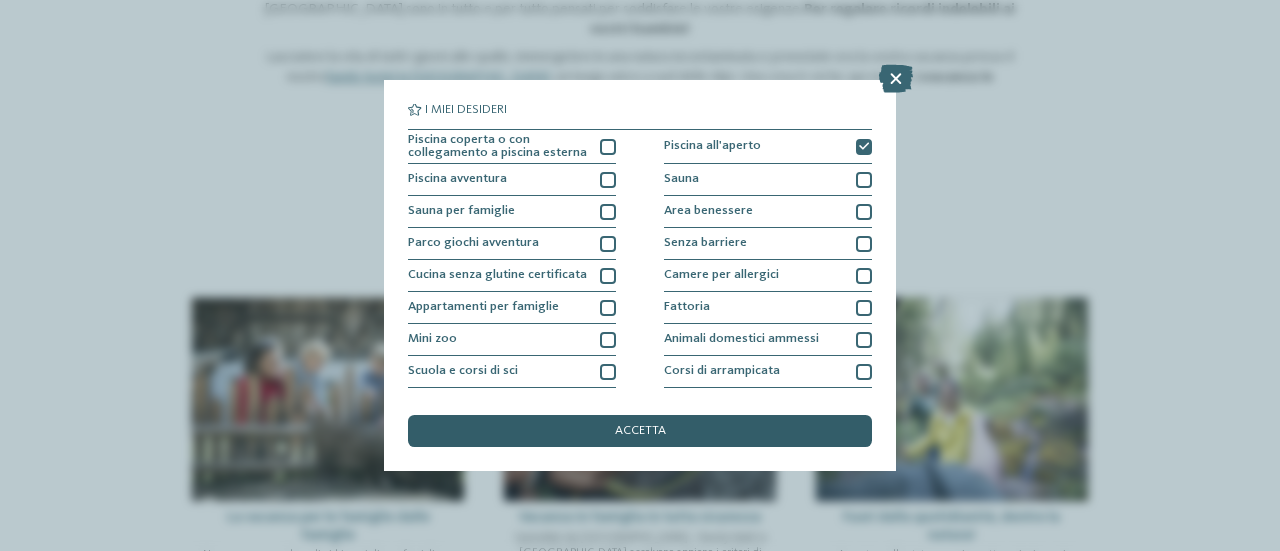 click on "accetta" at bounding box center [640, 431] 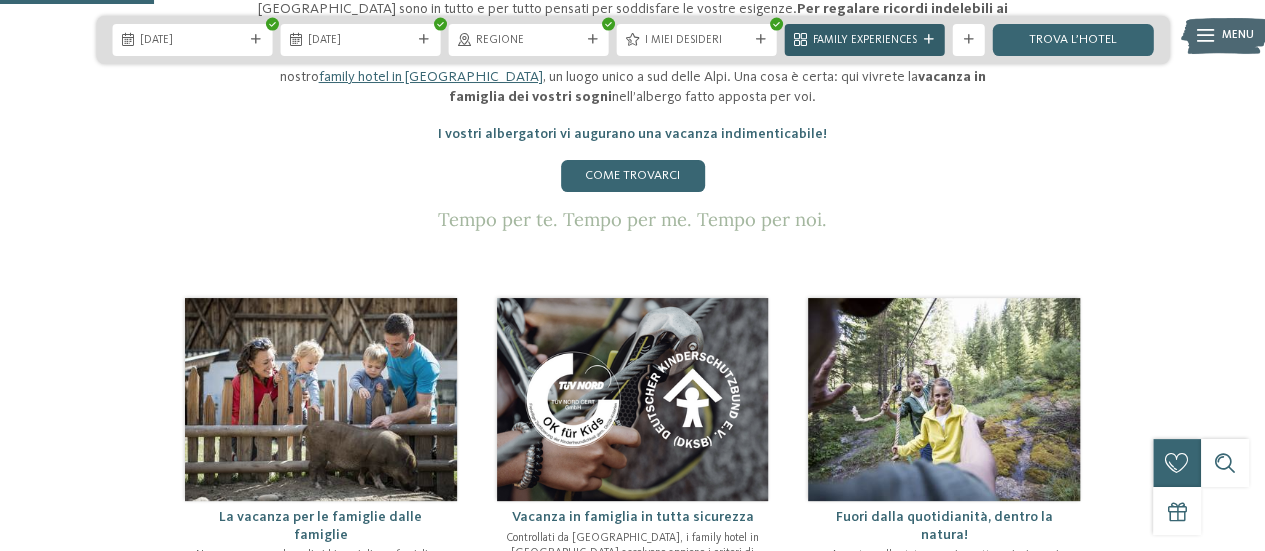click on "Family Experiences" at bounding box center (865, 41) 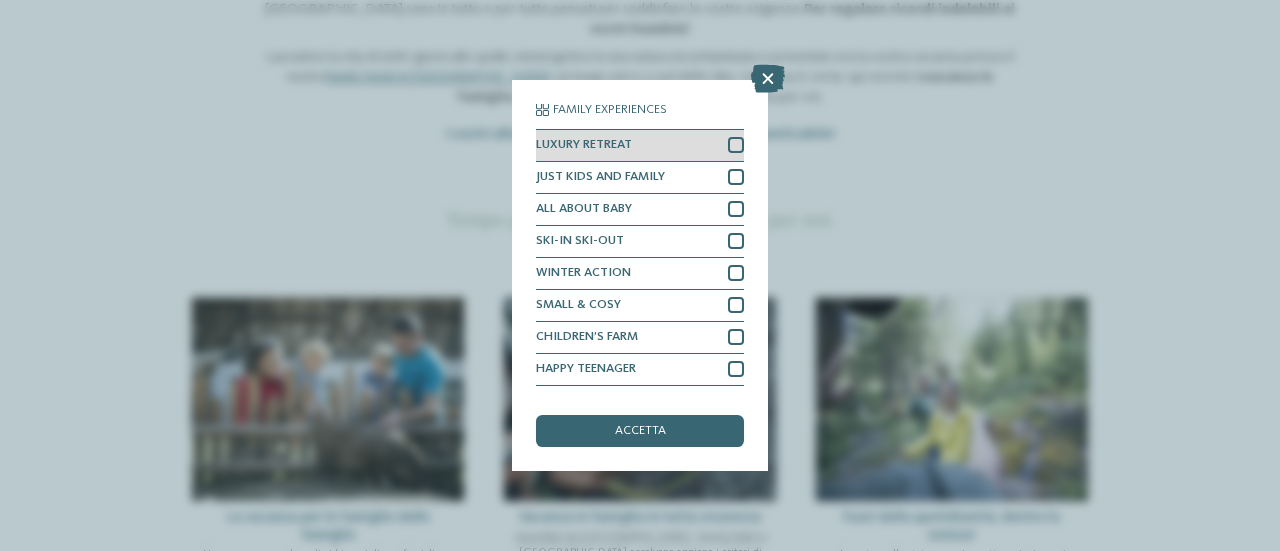 click at bounding box center (736, 145) 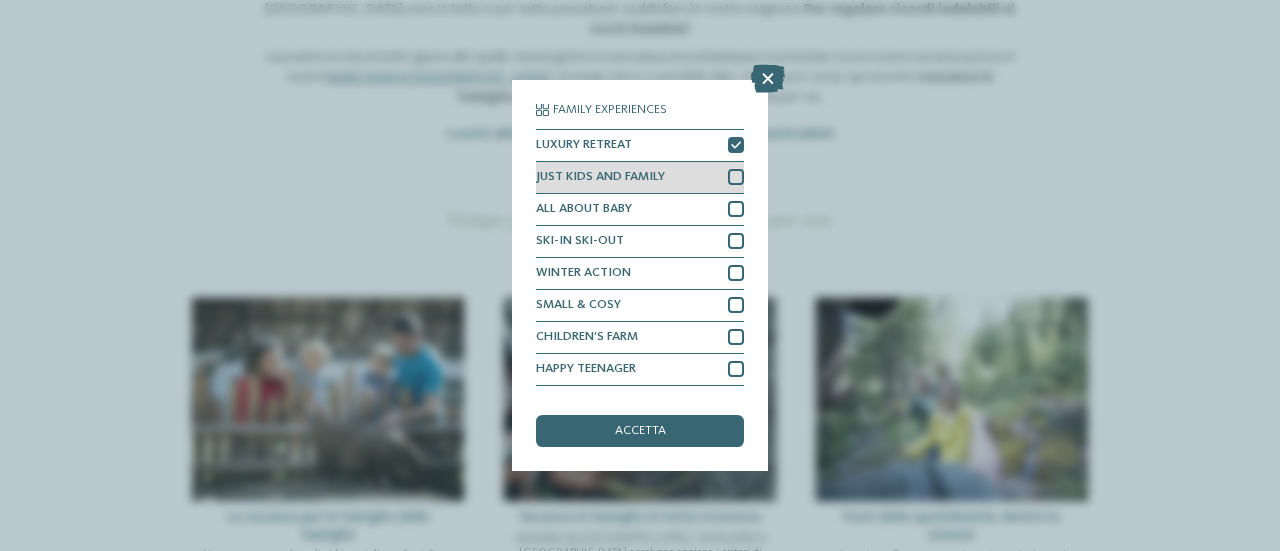 click at bounding box center [736, 177] 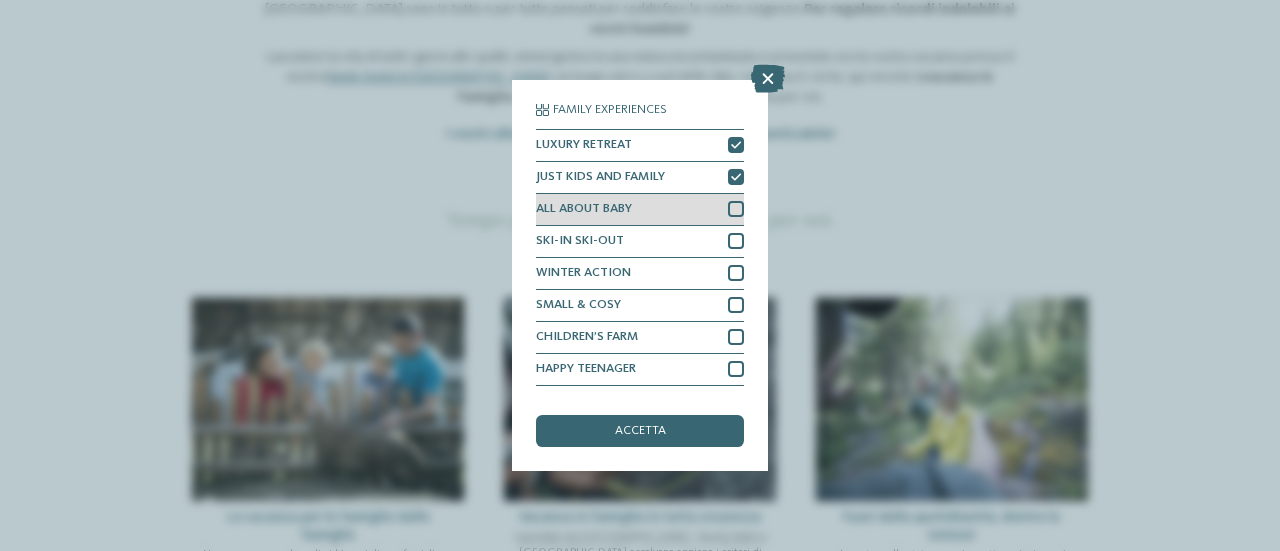 click at bounding box center (736, 209) 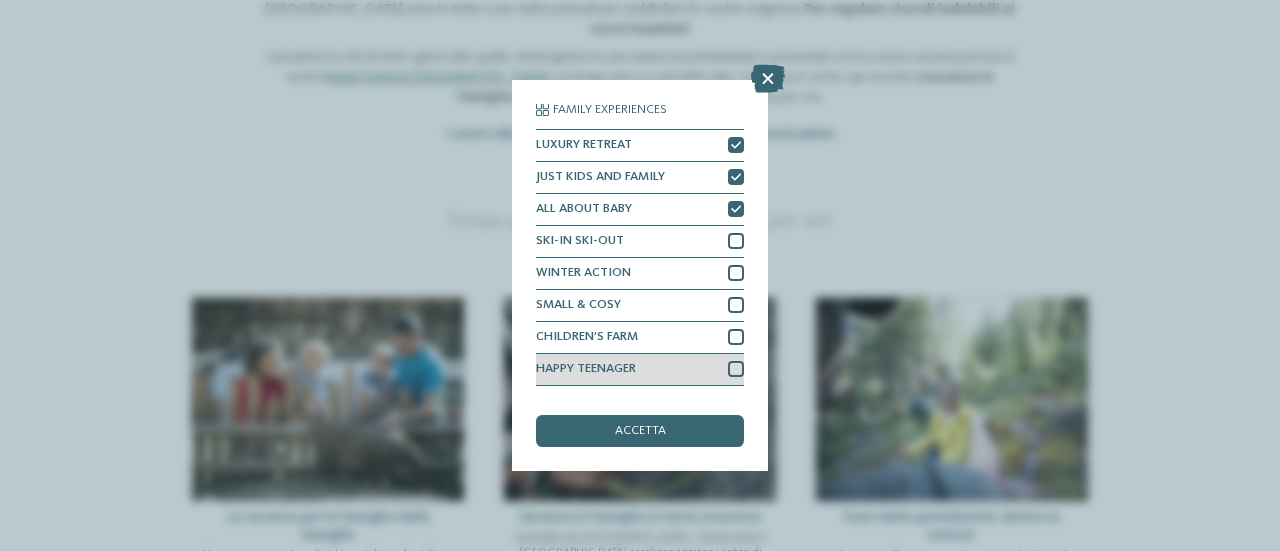 click at bounding box center (736, 369) 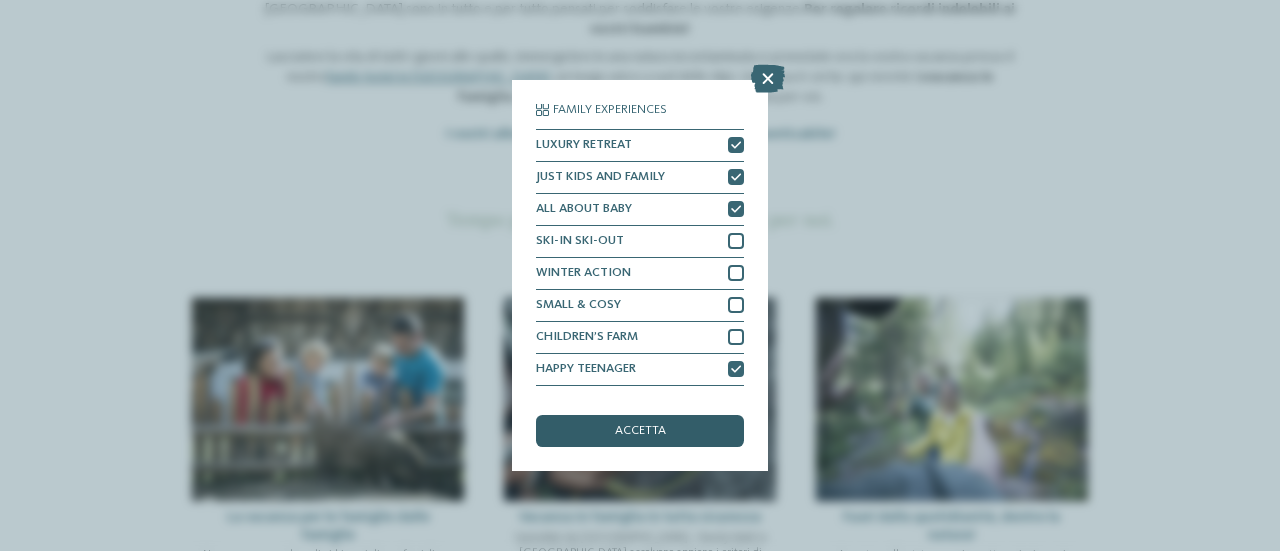 click on "accetta" at bounding box center (640, 431) 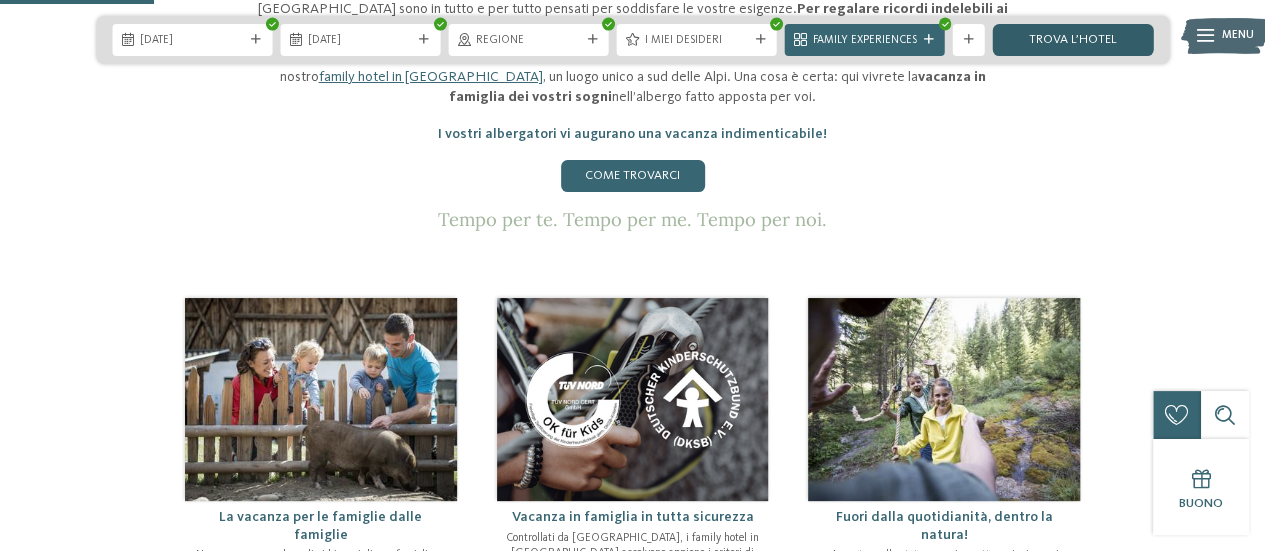 click on "trova l’hotel" at bounding box center [1073, 40] 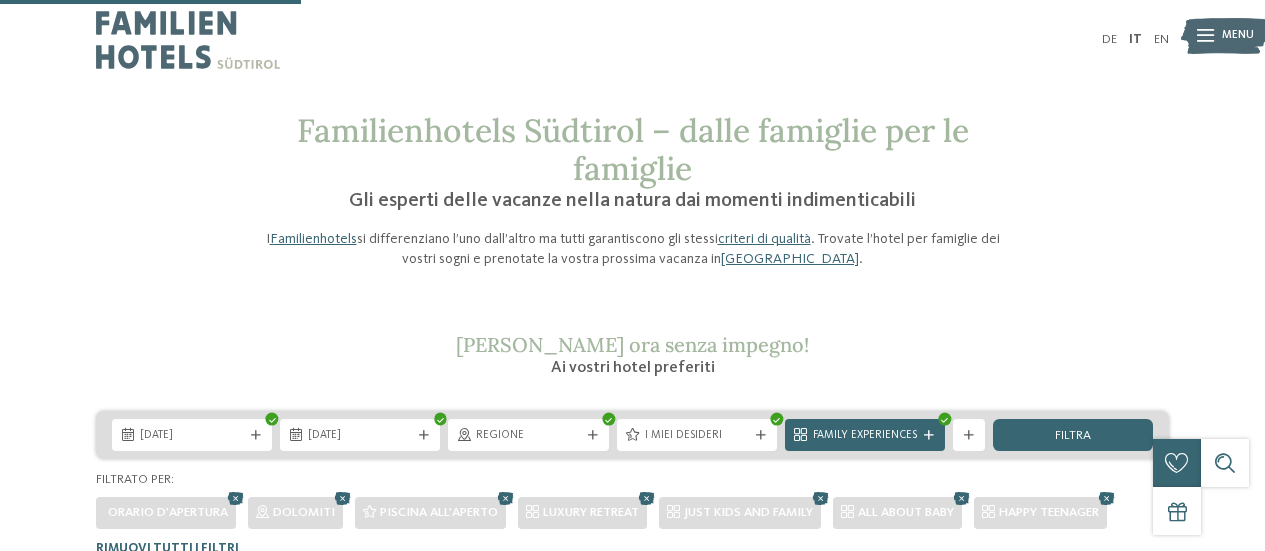 scroll, scrollTop: 494, scrollLeft: 0, axis: vertical 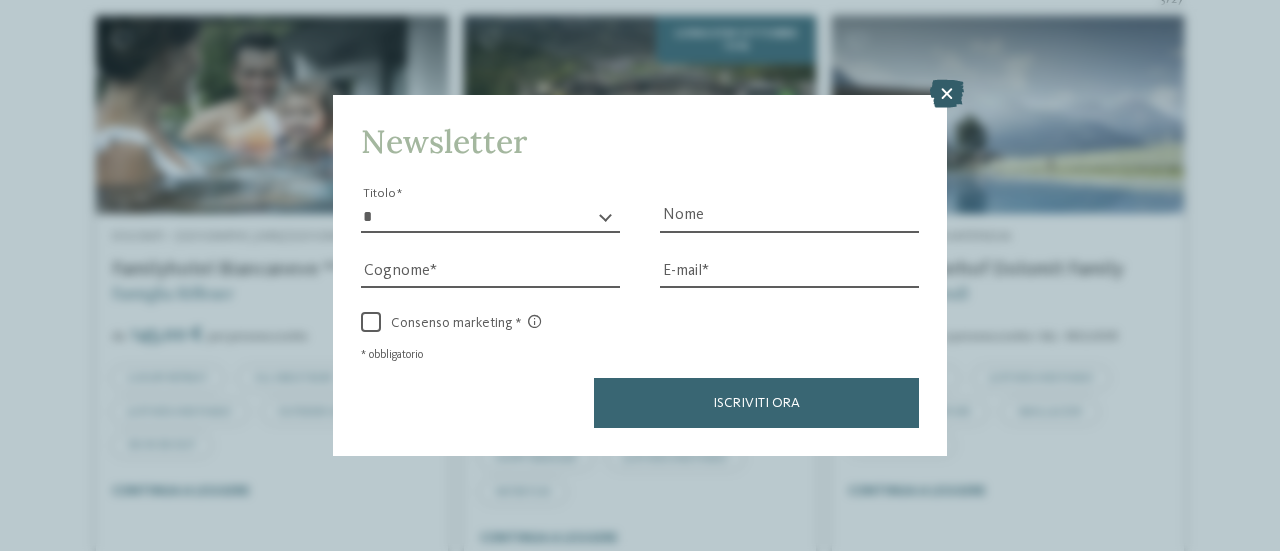 click at bounding box center [947, 94] 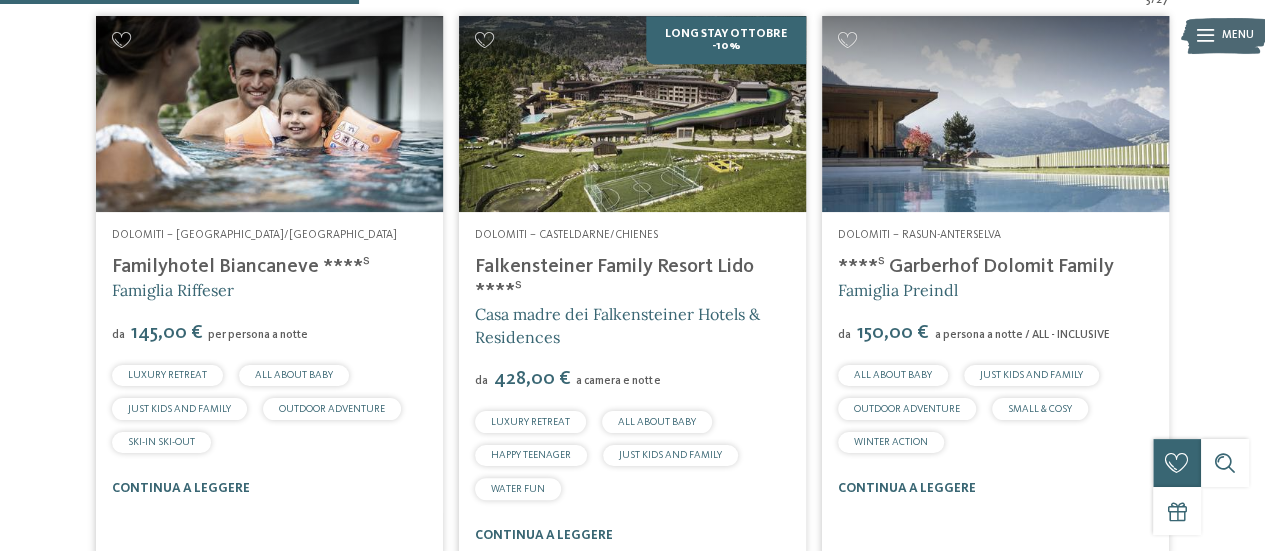 click at bounding box center (632, 113) 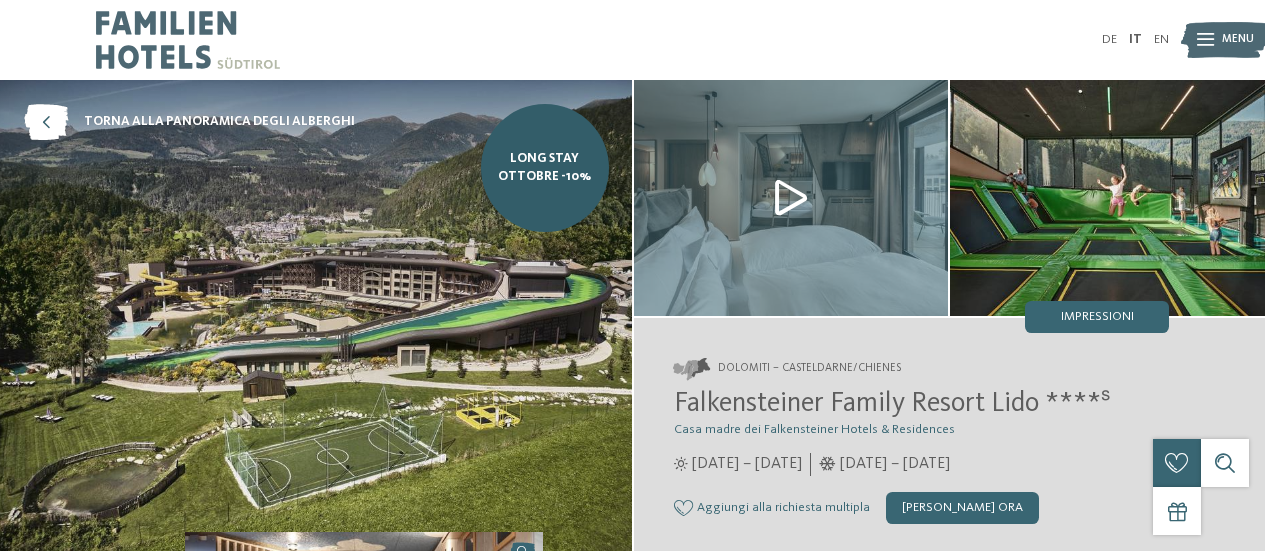 scroll, scrollTop: 0, scrollLeft: 0, axis: both 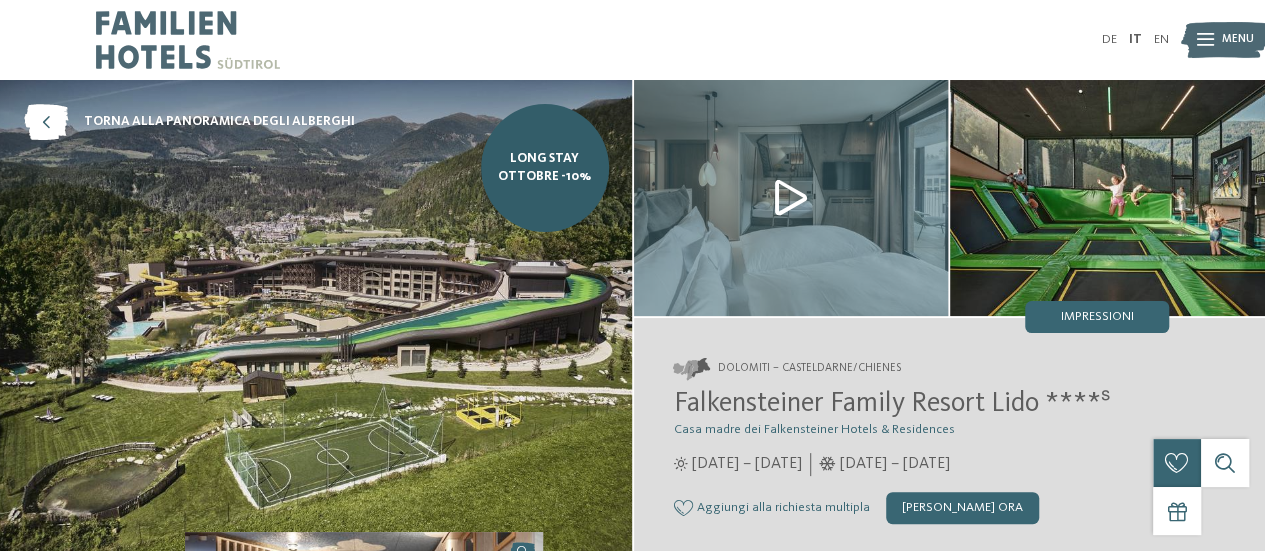 click at bounding box center (791, 198) 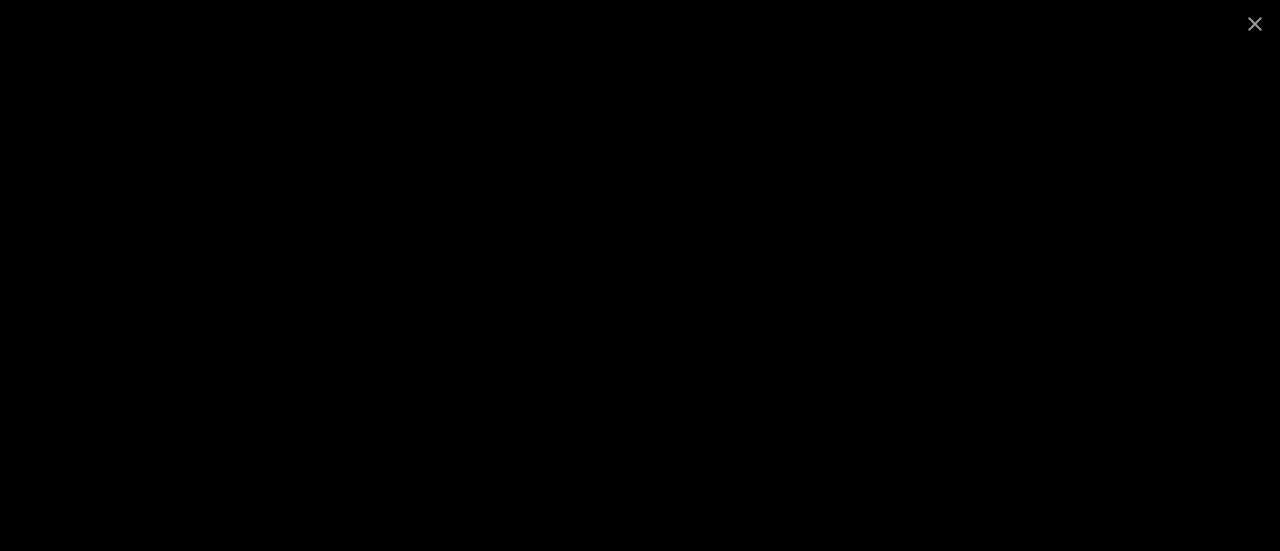 click at bounding box center (640, 275) 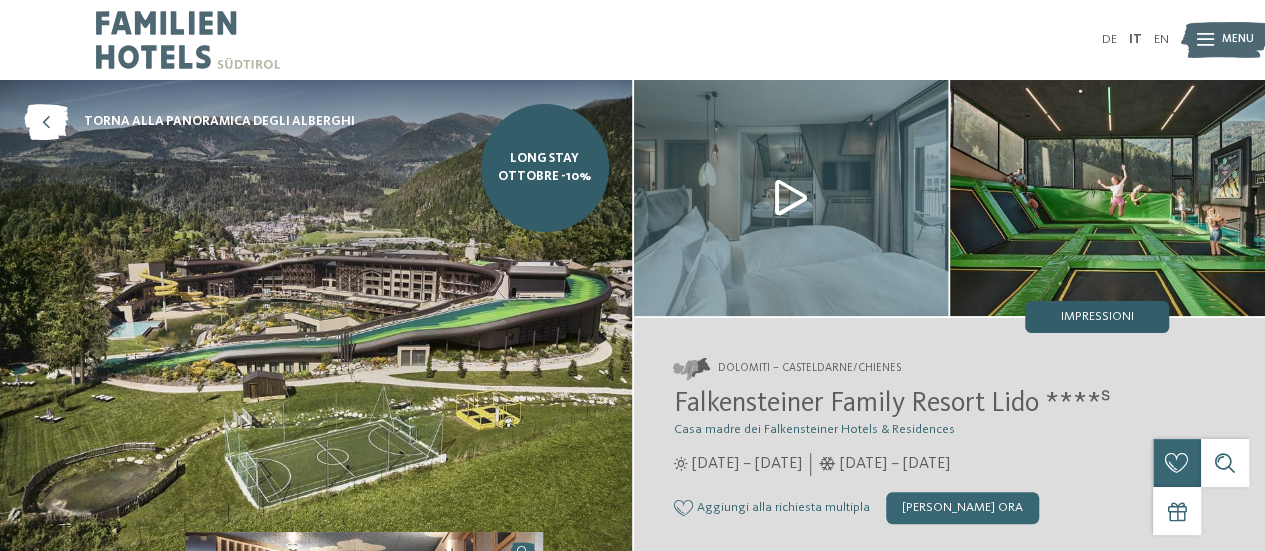 click on "Impressioni" at bounding box center [1097, 317] 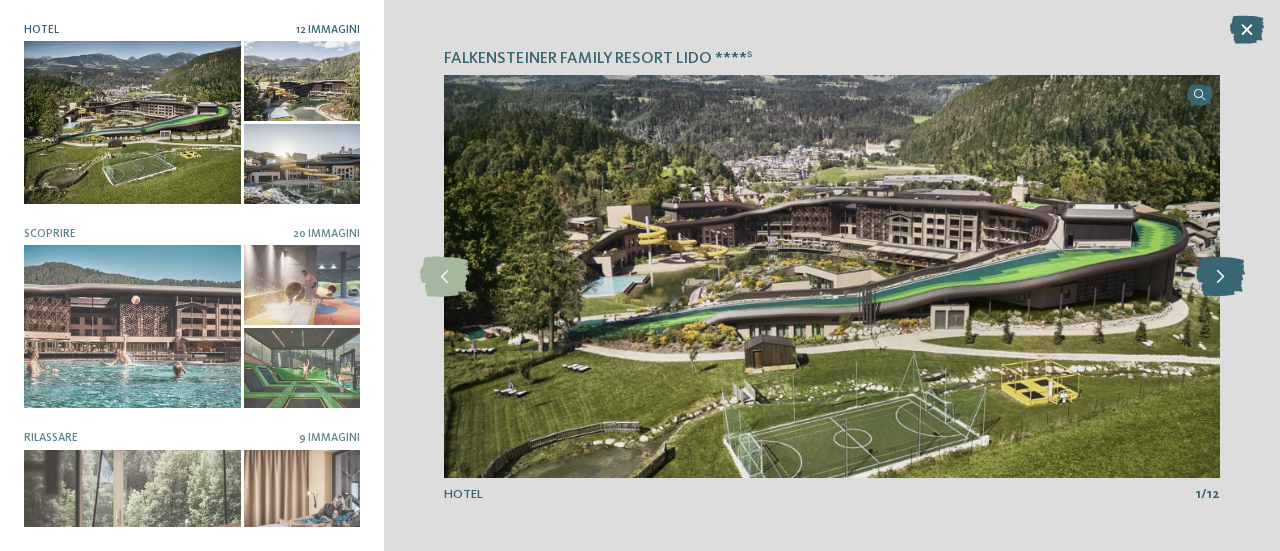 click at bounding box center (1220, 277) 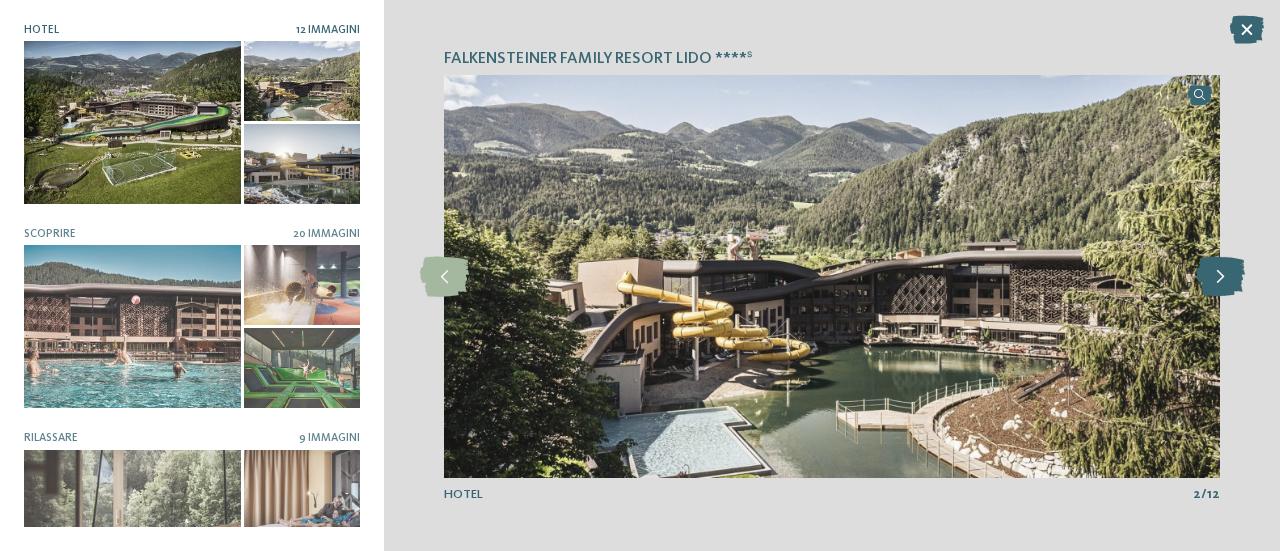 click at bounding box center (1220, 277) 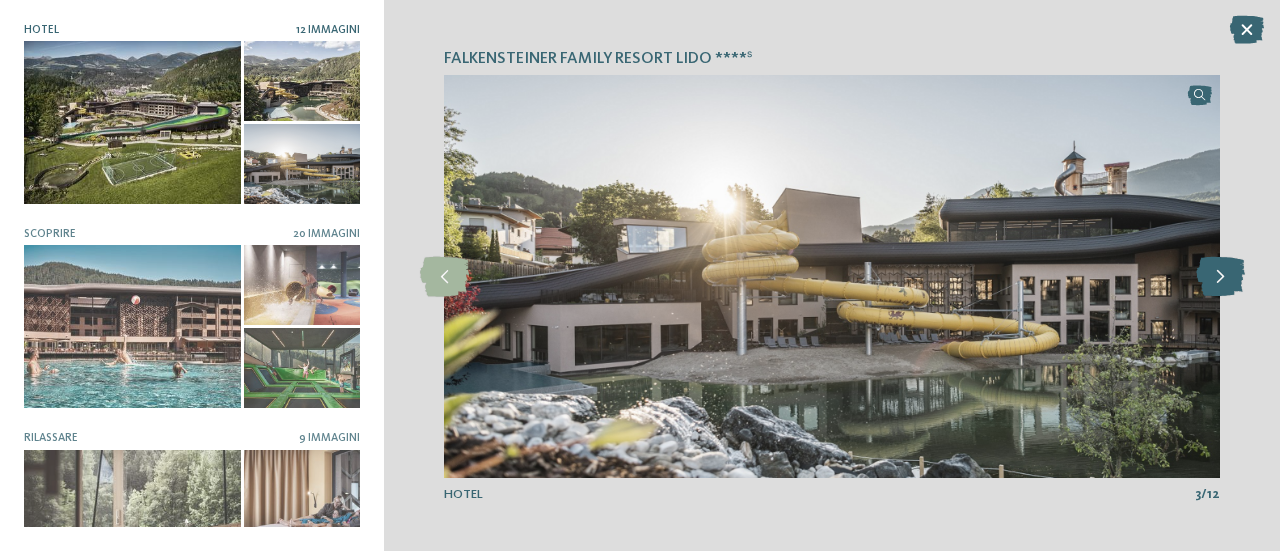 click at bounding box center (1220, 277) 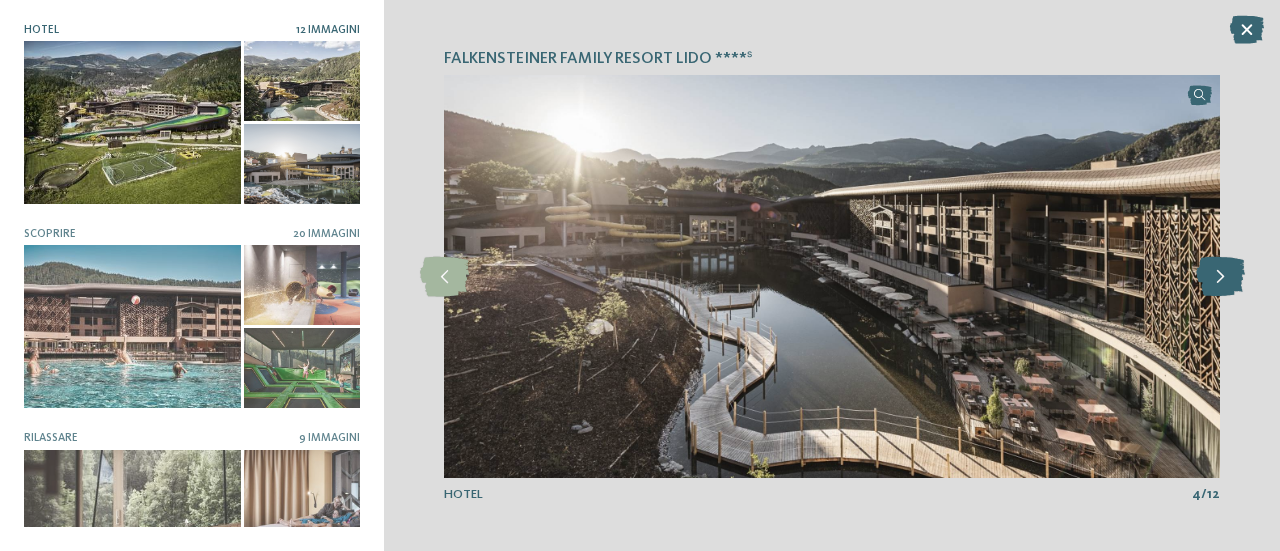 click at bounding box center [1220, 277] 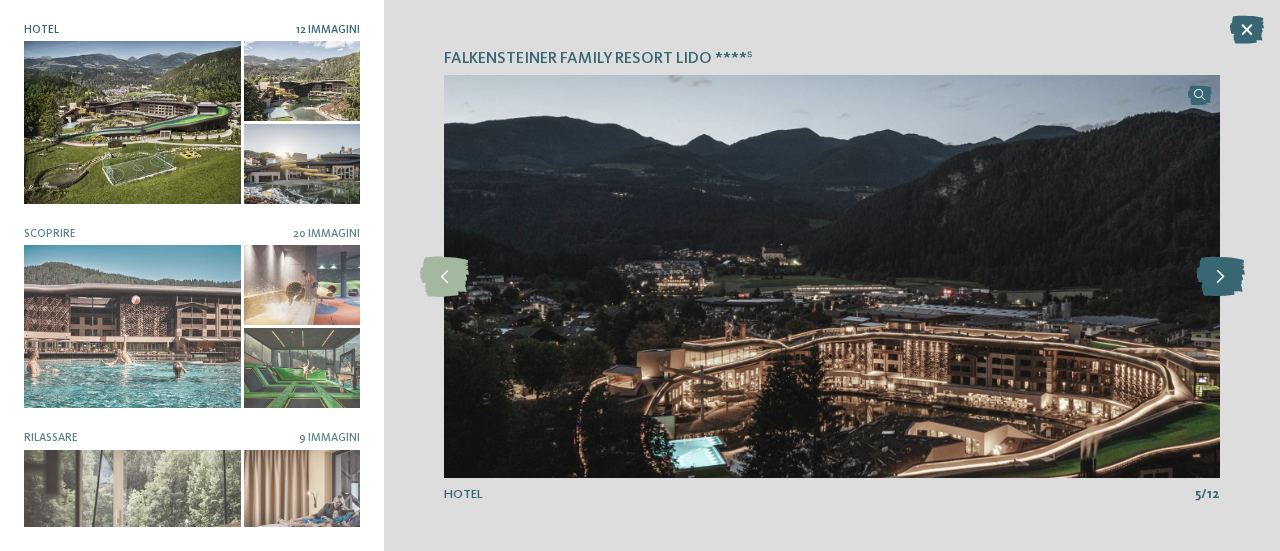 click at bounding box center (1220, 277) 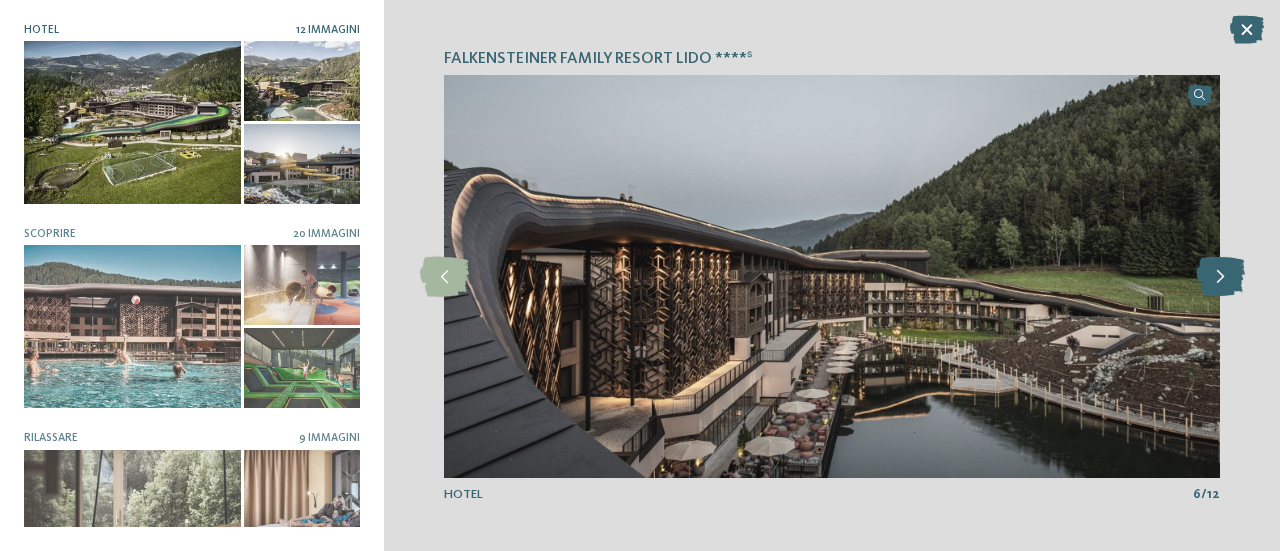 click at bounding box center (1220, 277) 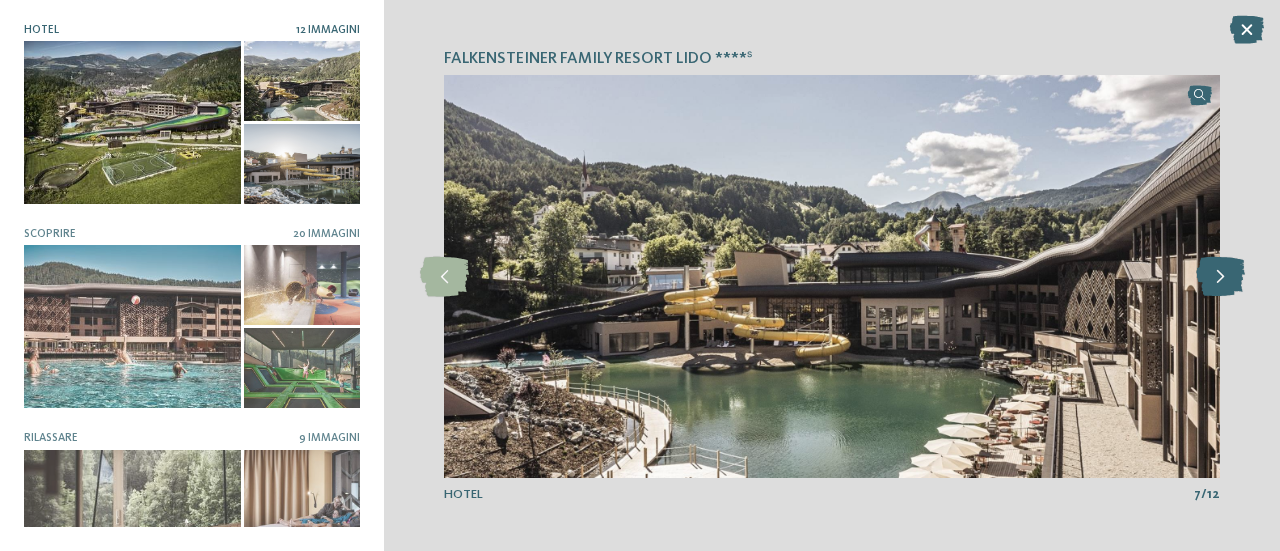 click at bounding box center (1220, 277) 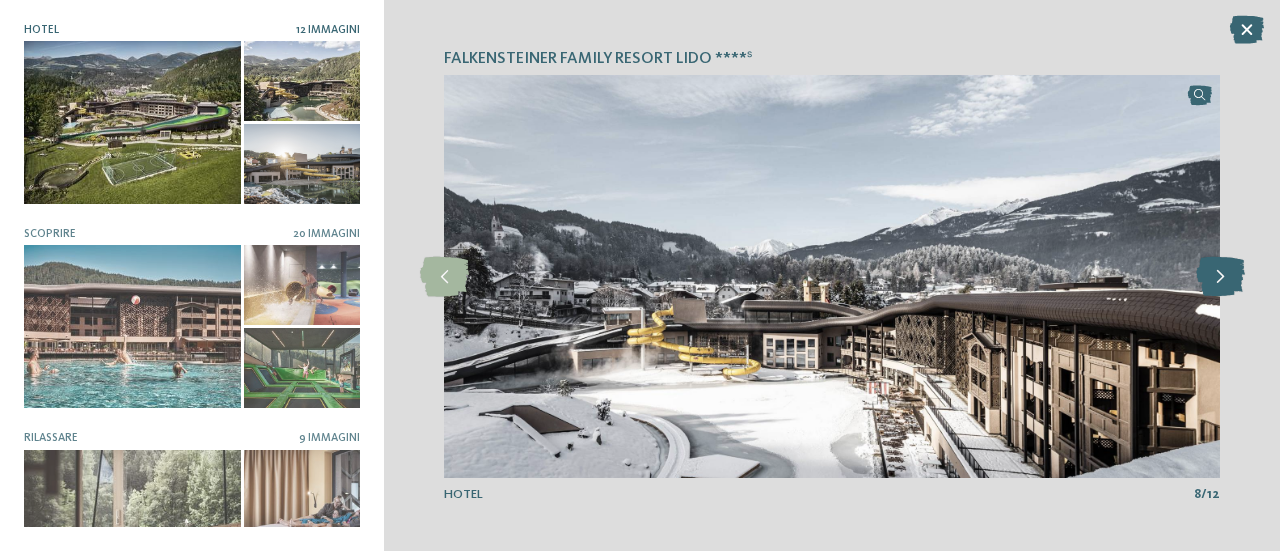 click at bounding box center (1220, 277) 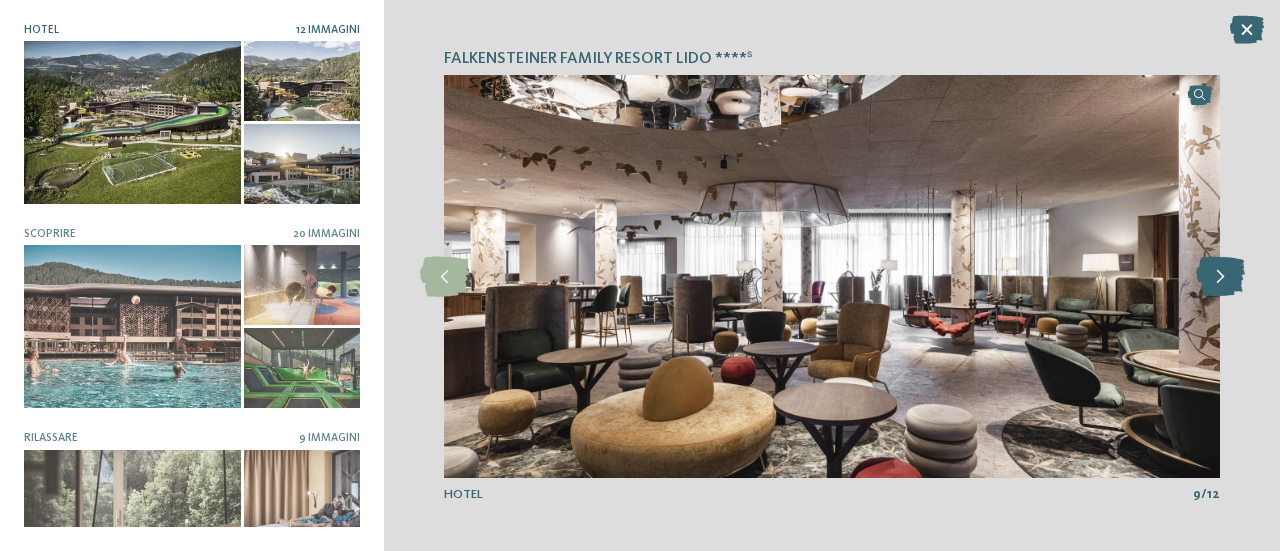 click at bounding box center [1220, 277] 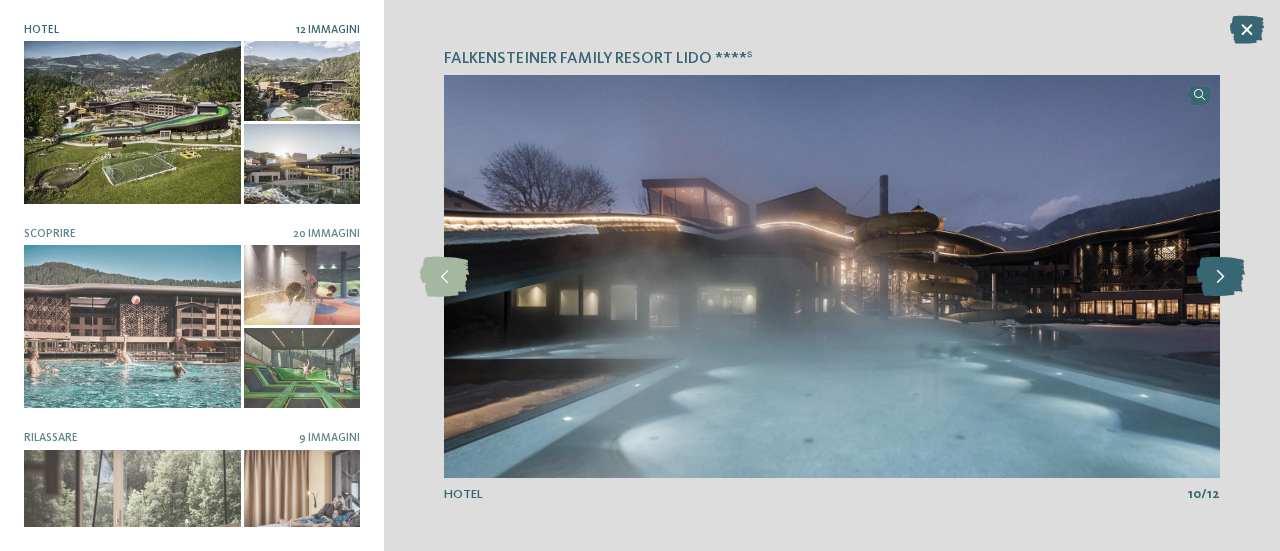 click at bounding box center [1220, 277] 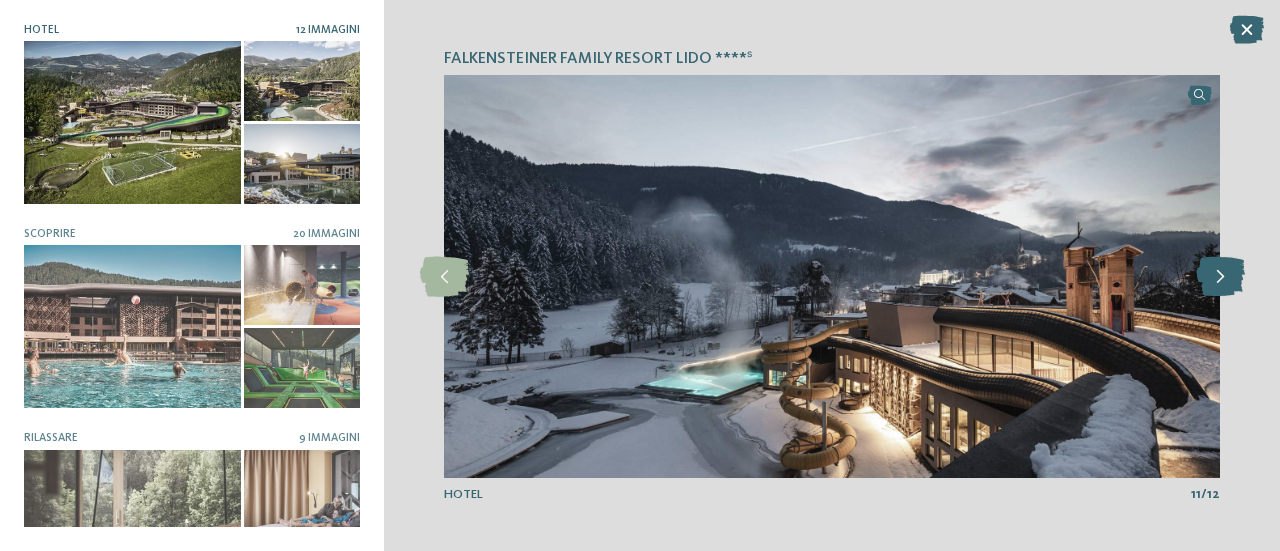 click at bounding box center (1220, 277) 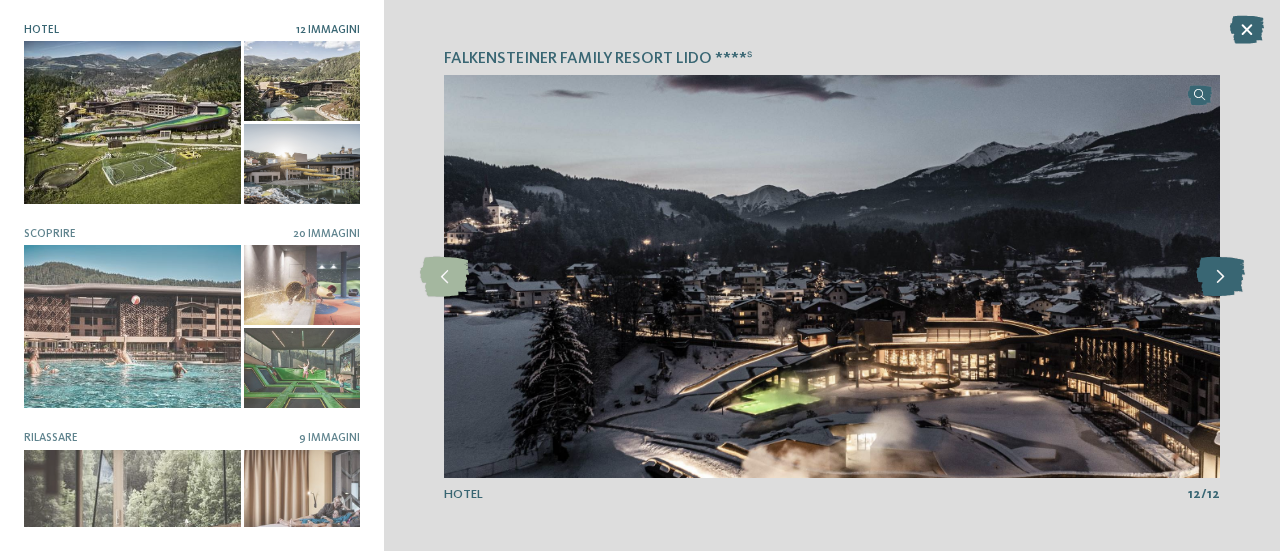 click at bounding box center (1220, 277) 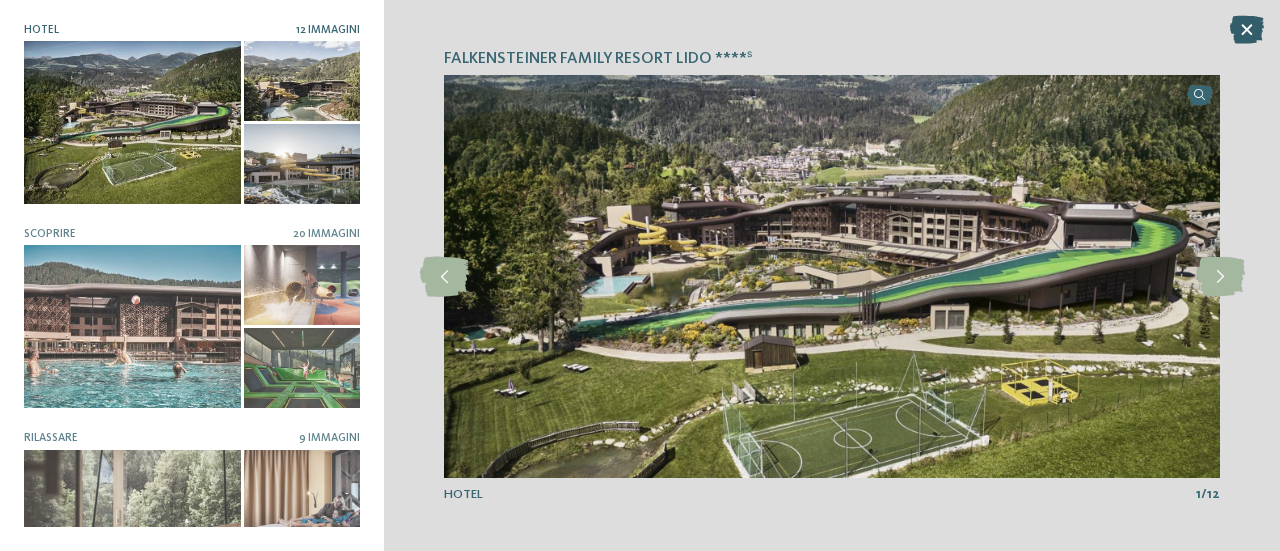 click at bounding box center [1247, 30] 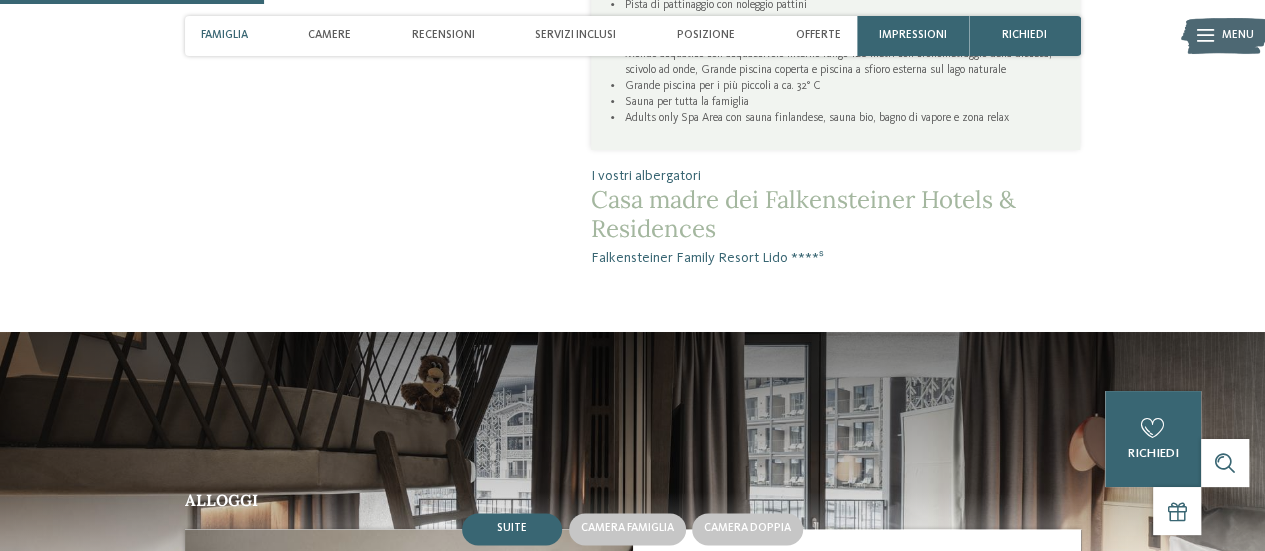 scroll, scrollTop: 1268, scrollLeft: 0, axis: vertical 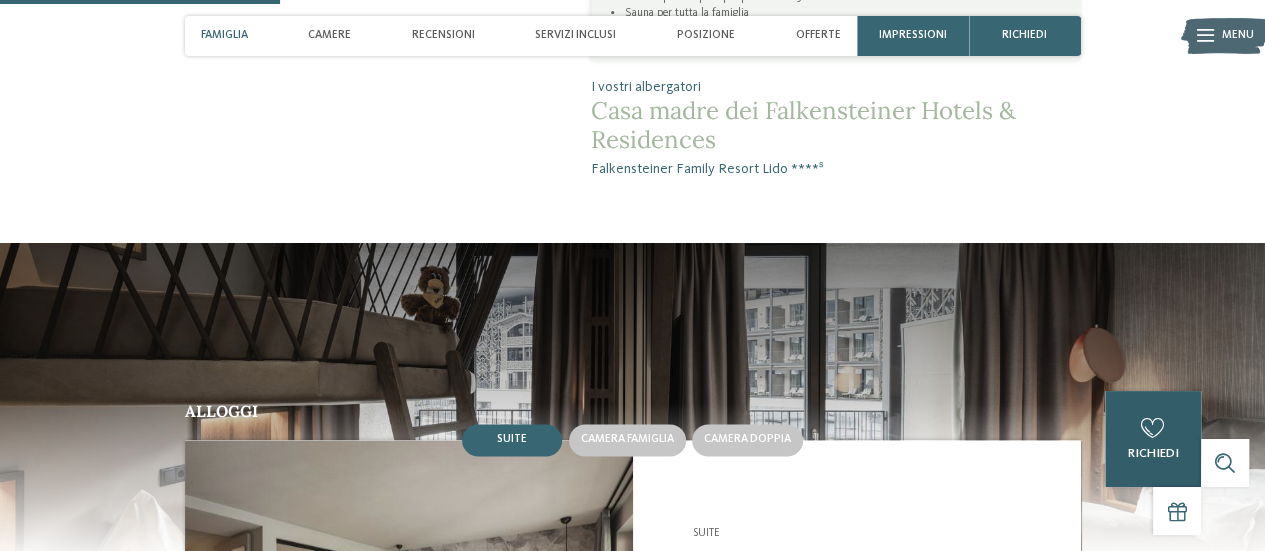 click on "0" at bounding box center [1153, 428] 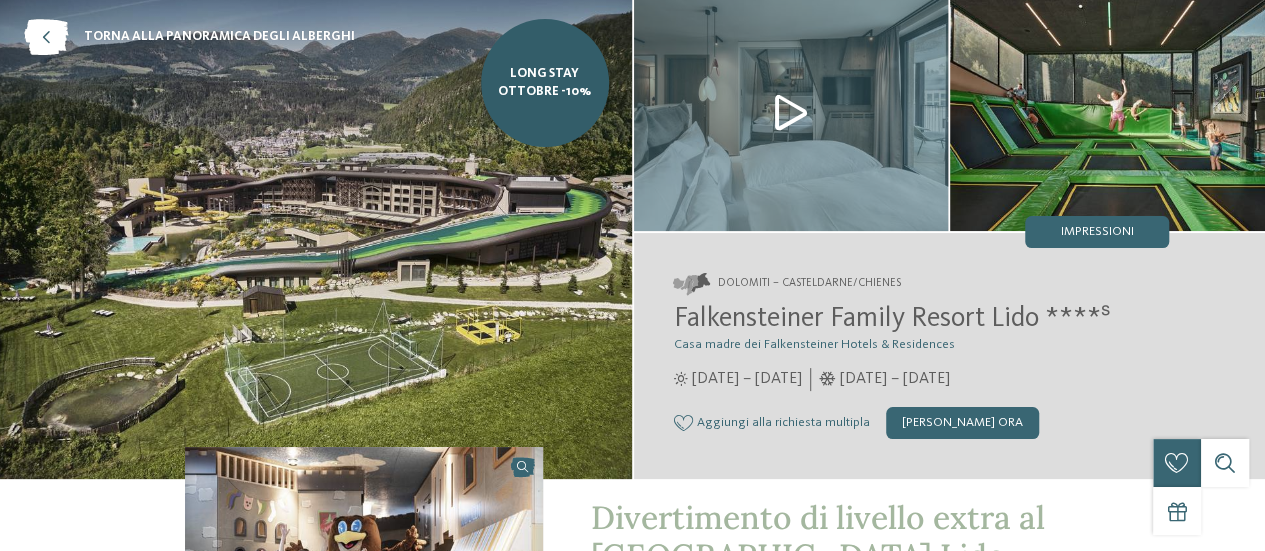 scroll, scrollTop: 0, scrollLeft: 0, axis: both 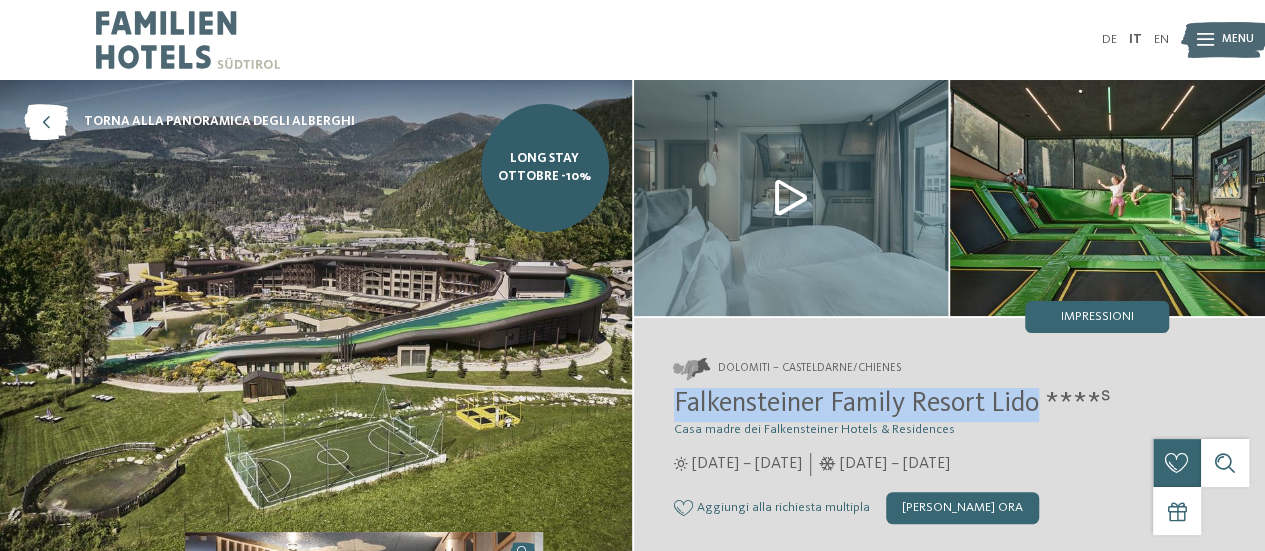 drag, startPoint x: 674, startPoint y: 403, endPoint x: 1042, endPoint y: 413, distance: 368.13583 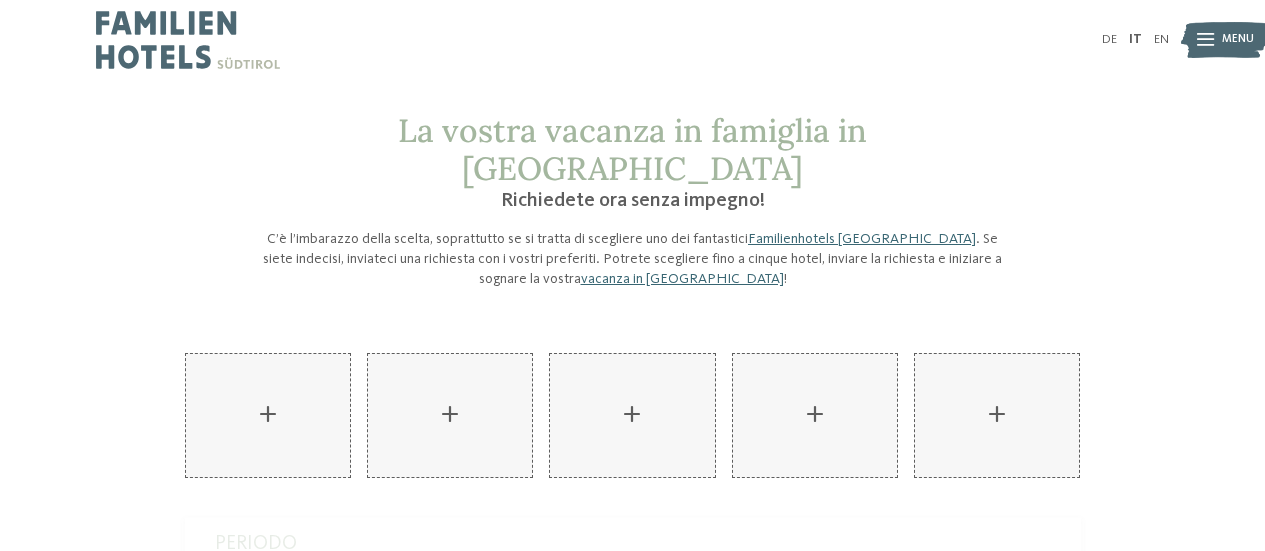 scroll, scrollTop: 0, scrollLeft: 0, axis: both 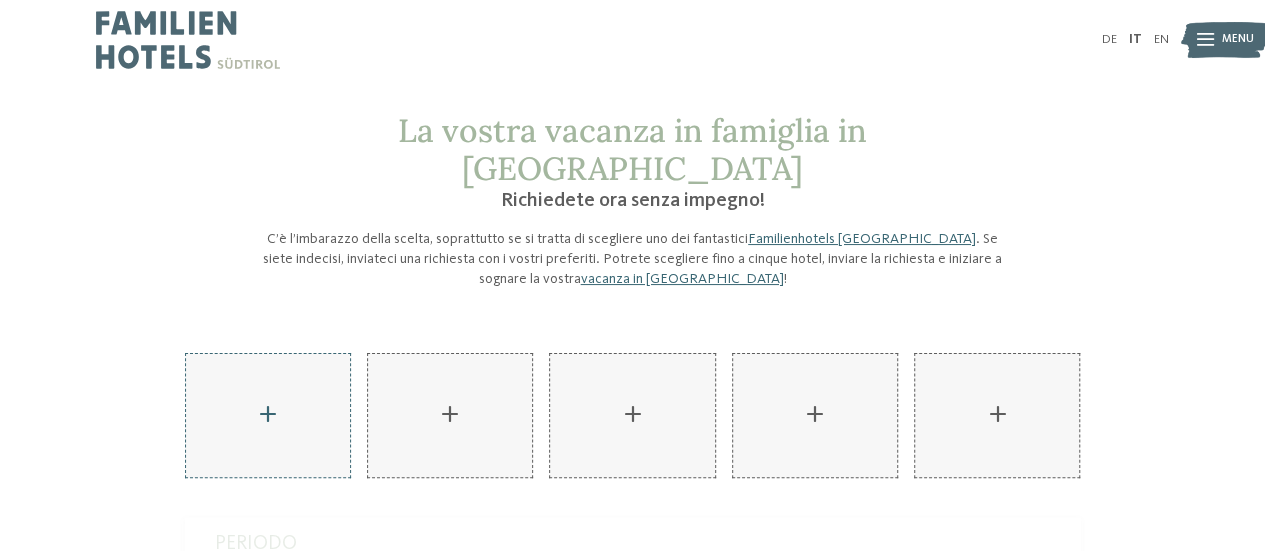 click on "AKI Family Resort PLOSE
aggiungere" at bounding box center [268, 415] 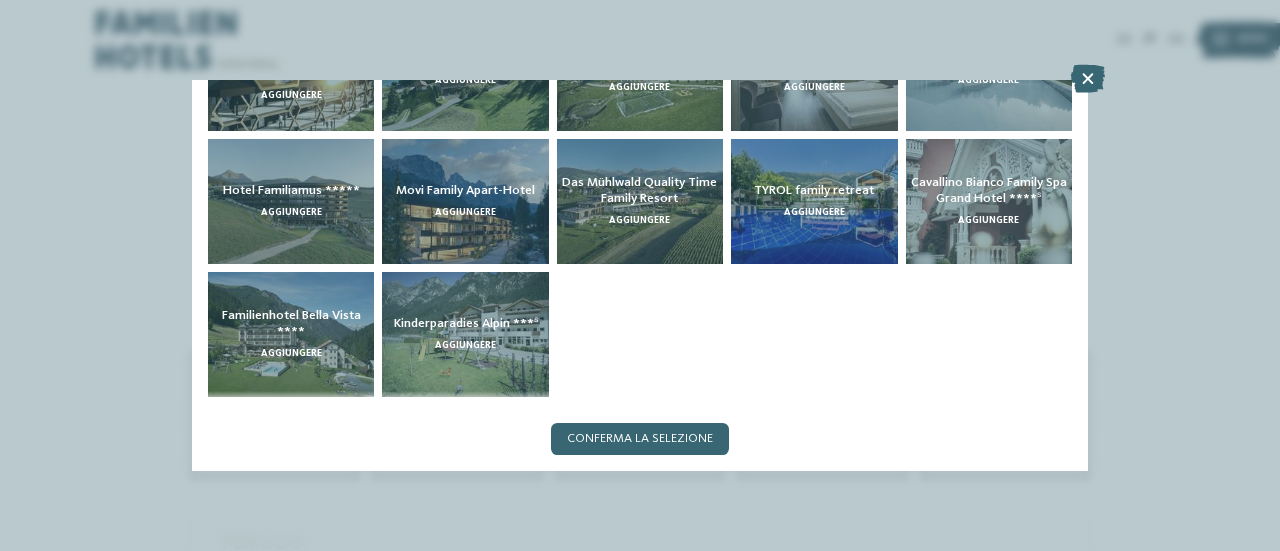 scroll, scrollTop: 13, scrollLeft: 0, axis: vertical 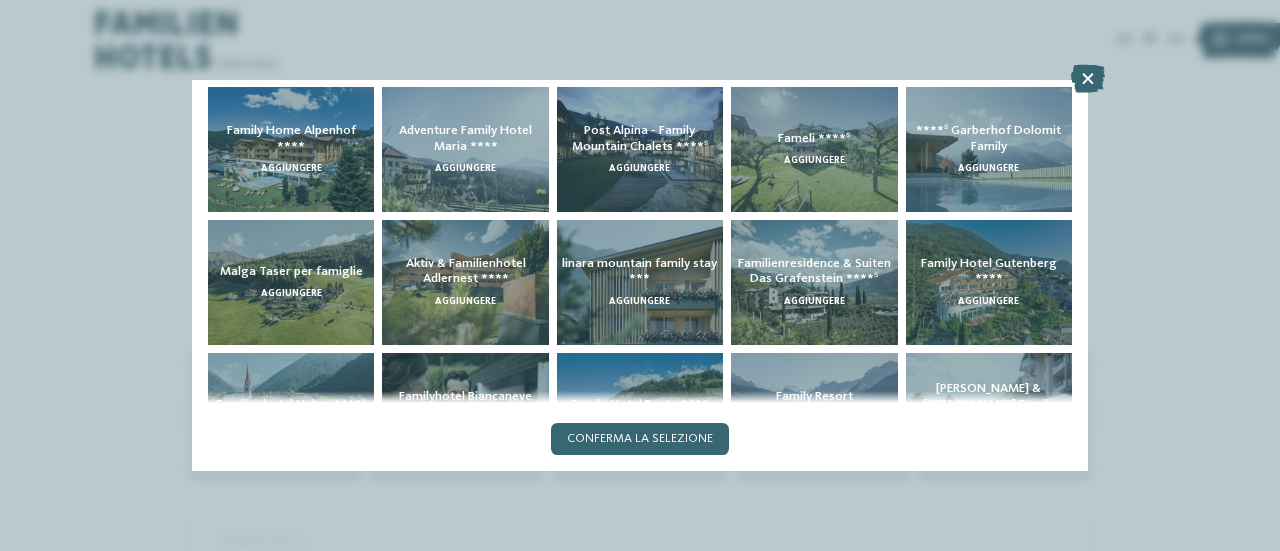 click at bounding box center [640, 275] 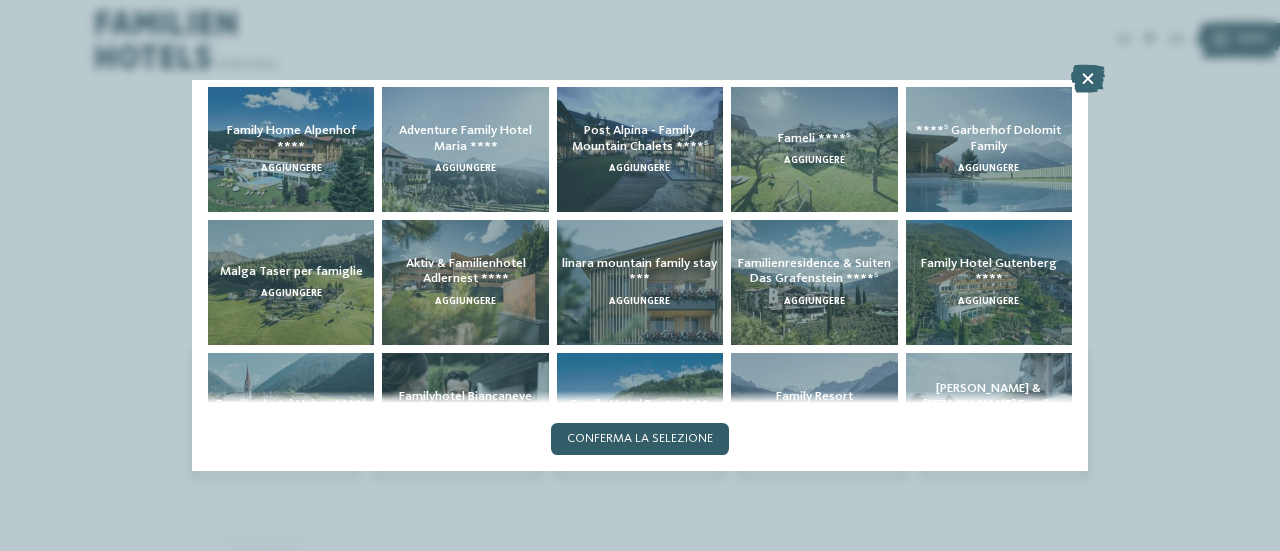 click on "Conferma la selezione" at bounding box center (640, 439) 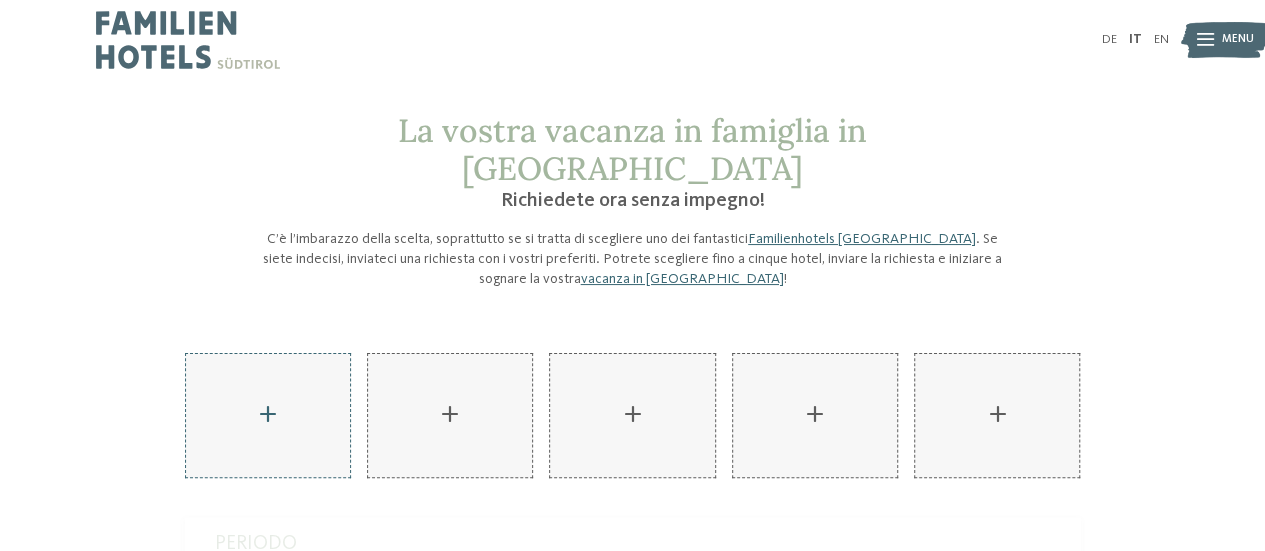 click on "AKI Family Resort PLOSE
aggiungere" at bounding box center (268, 415) 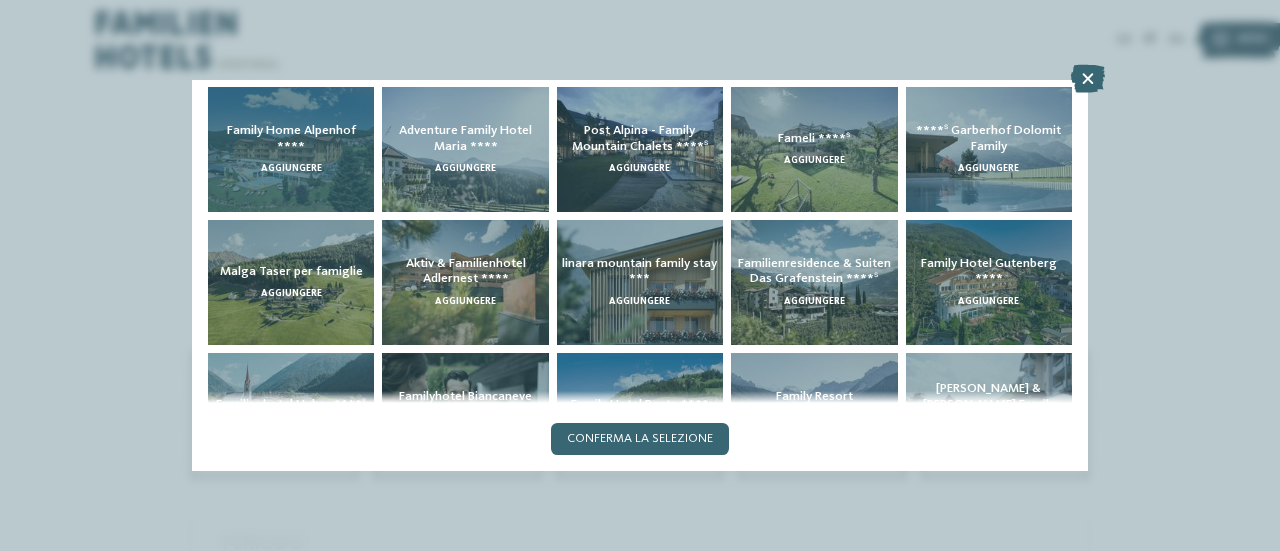 click on "Family Home Alpenhof ****
aggiungere" at bounding box center [291, 149] 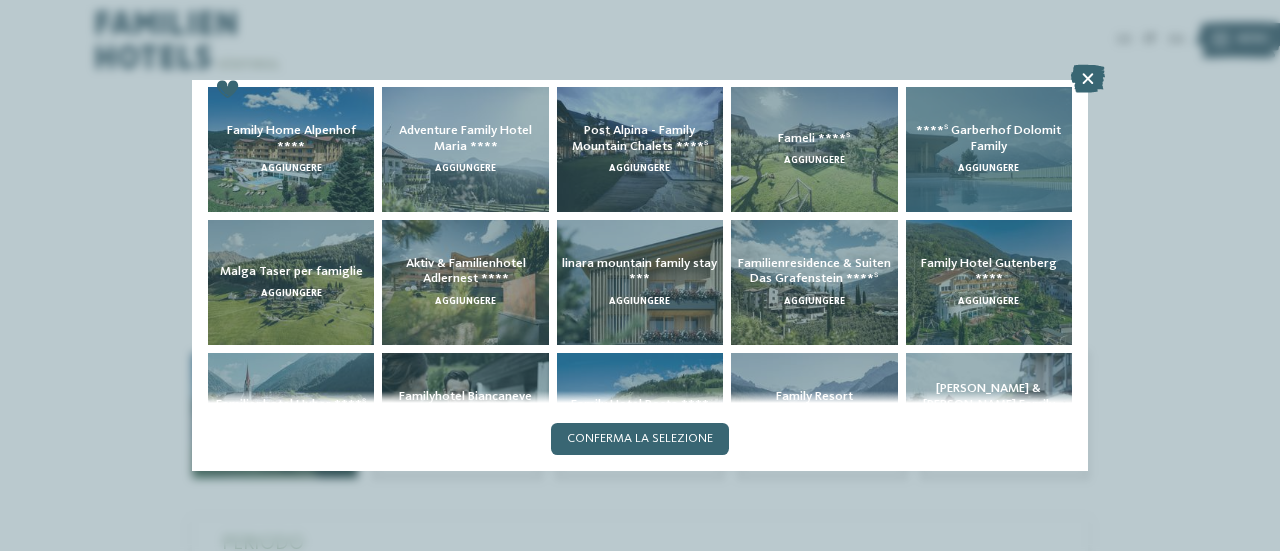 click on "aggiungere" at bounding box center (988, 168) 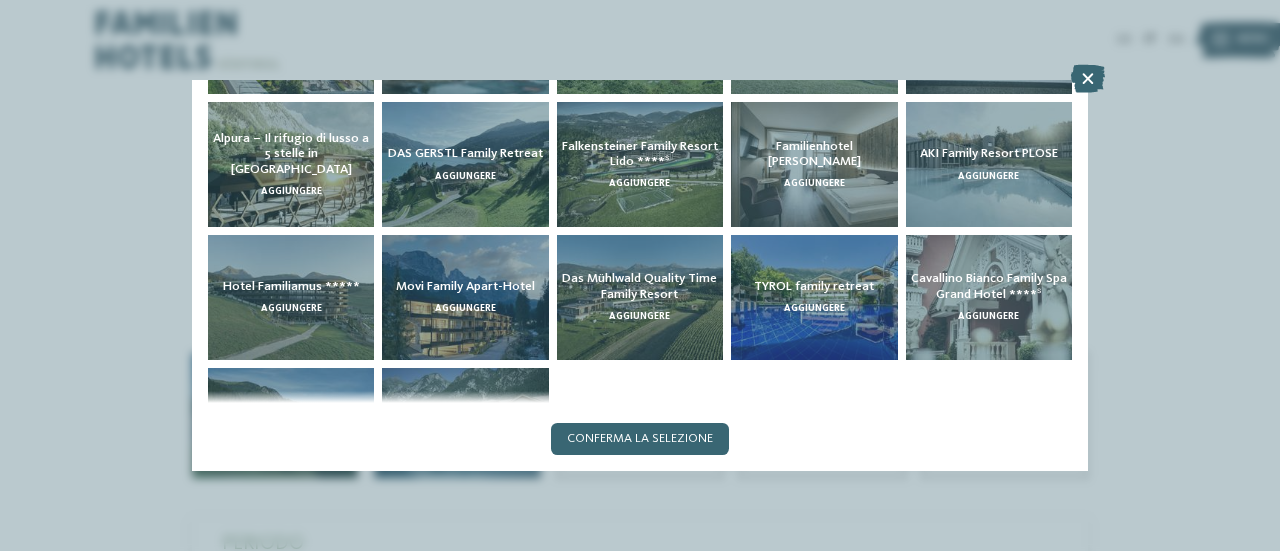 scroll, scrollTop: 391, scrollLeft: 0, axis: vertical 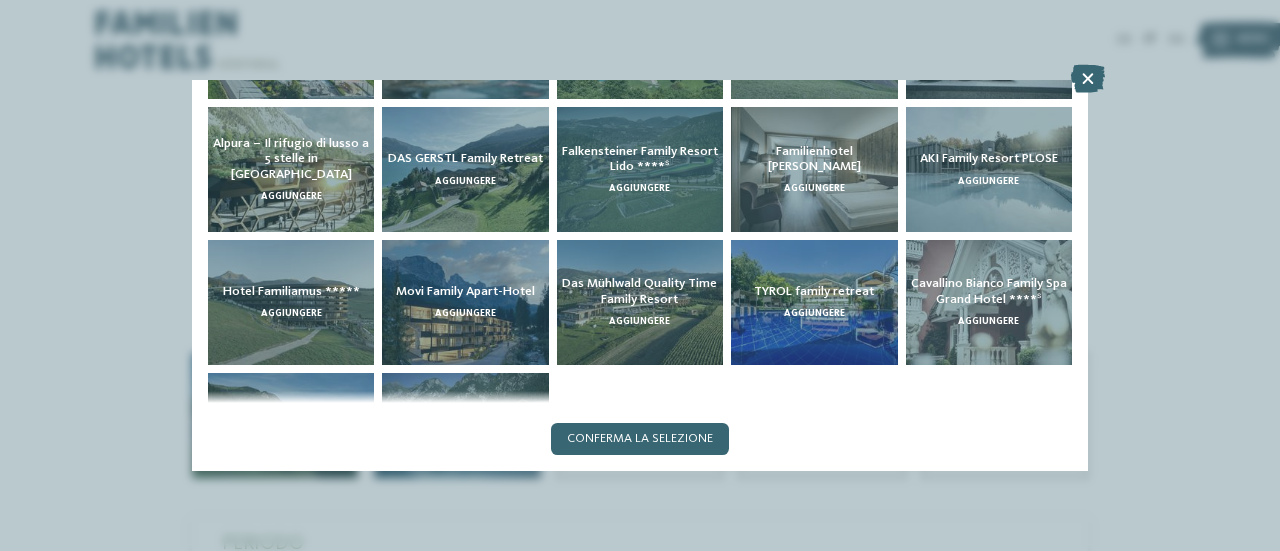 click on "aggiungere" at bounding box center [639, 188] 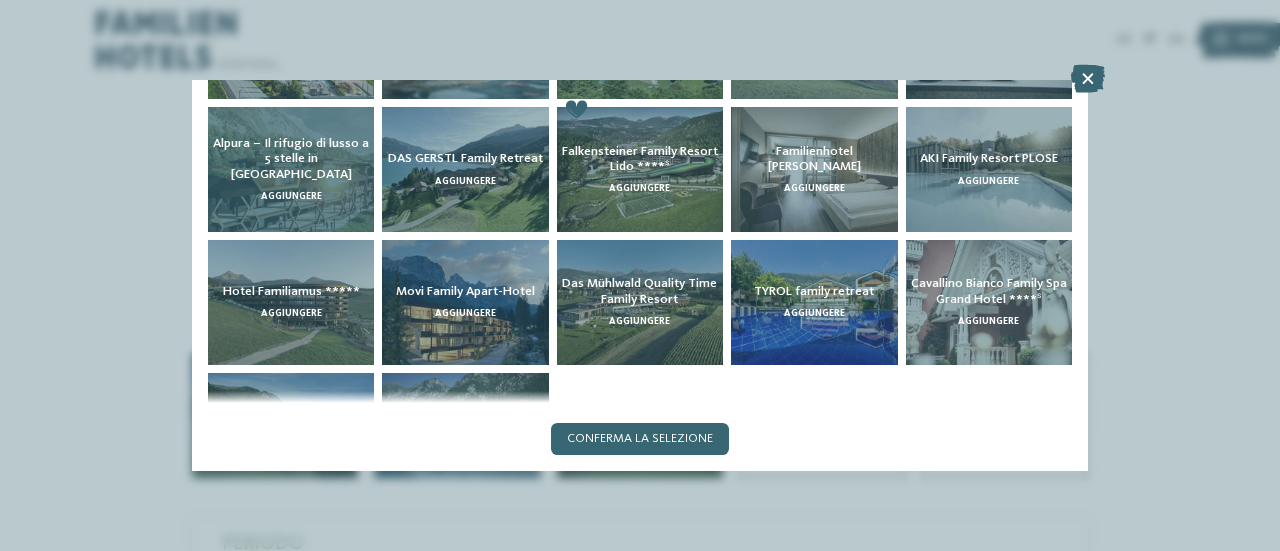 click on "Alpura – Il rifugio di lusso a 5 stelle in Alto Adige
aggiungere" at bounding box center (291, 169) 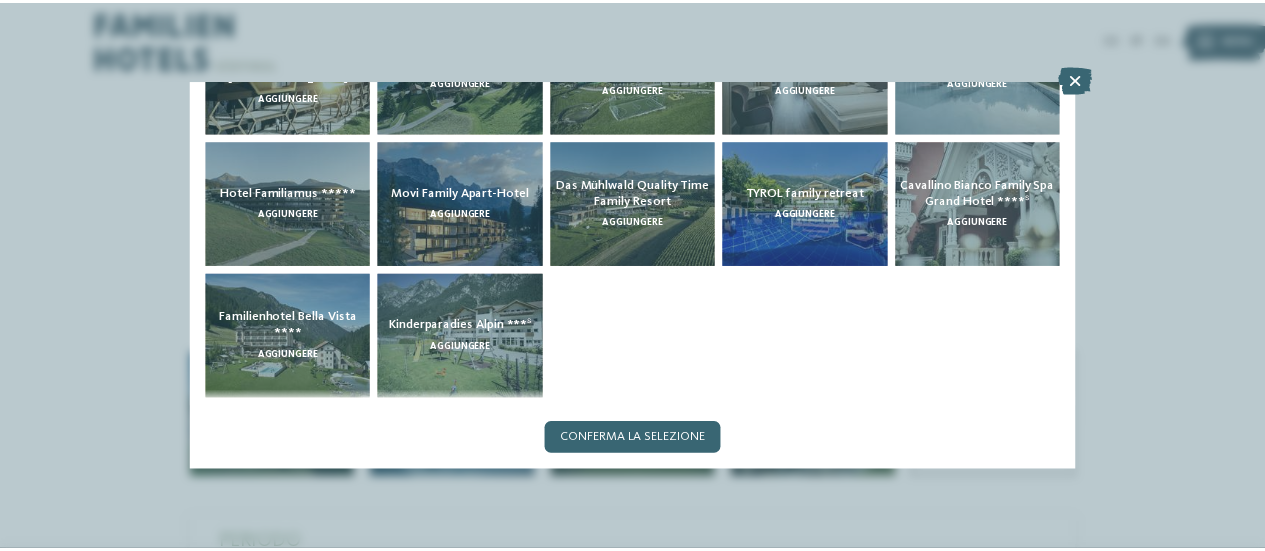 scroll, scrollTop: 492, scrollLeft: 0, axis: vertical 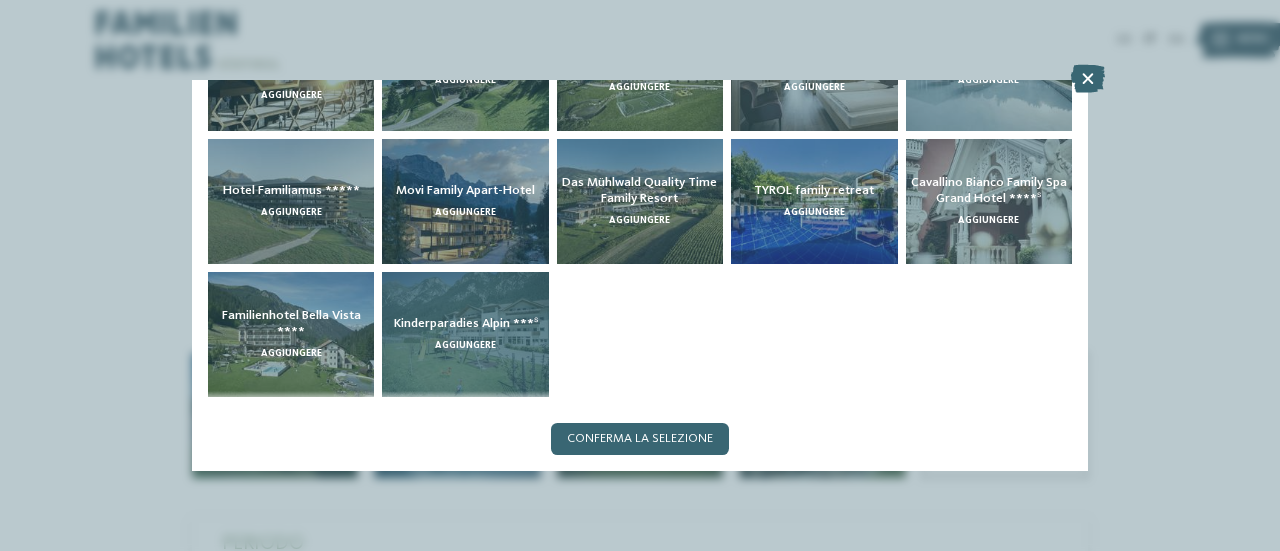 click on "Kinderparadies Alpin ***ˢ
aggiungere" at bounding box center [465, 334] 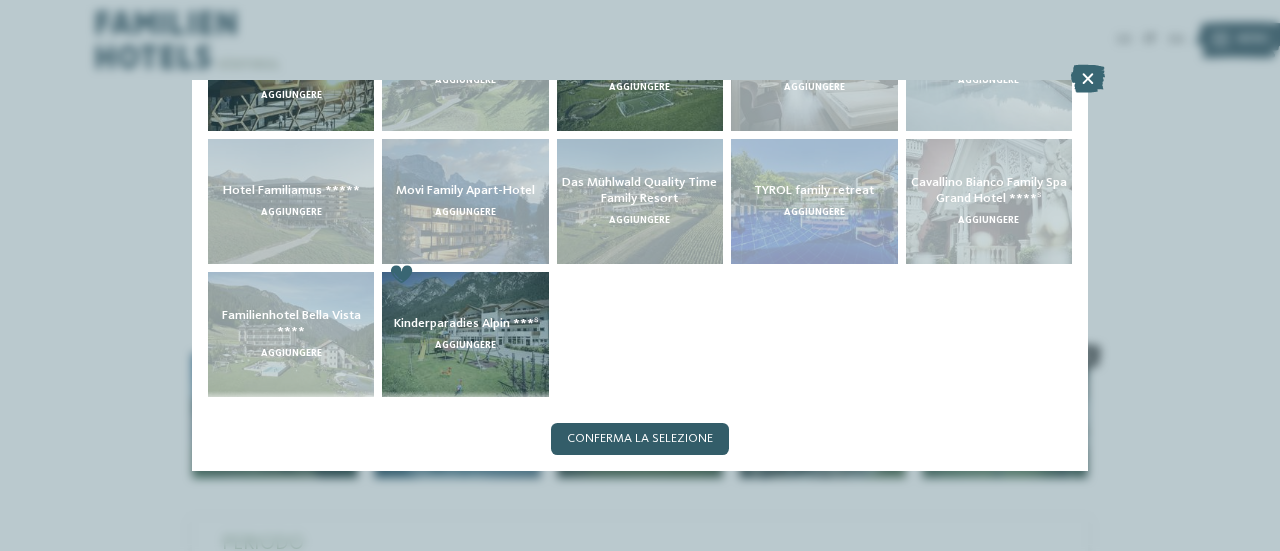 click on "Conferma la selezione" at bounding box center [640, 439] 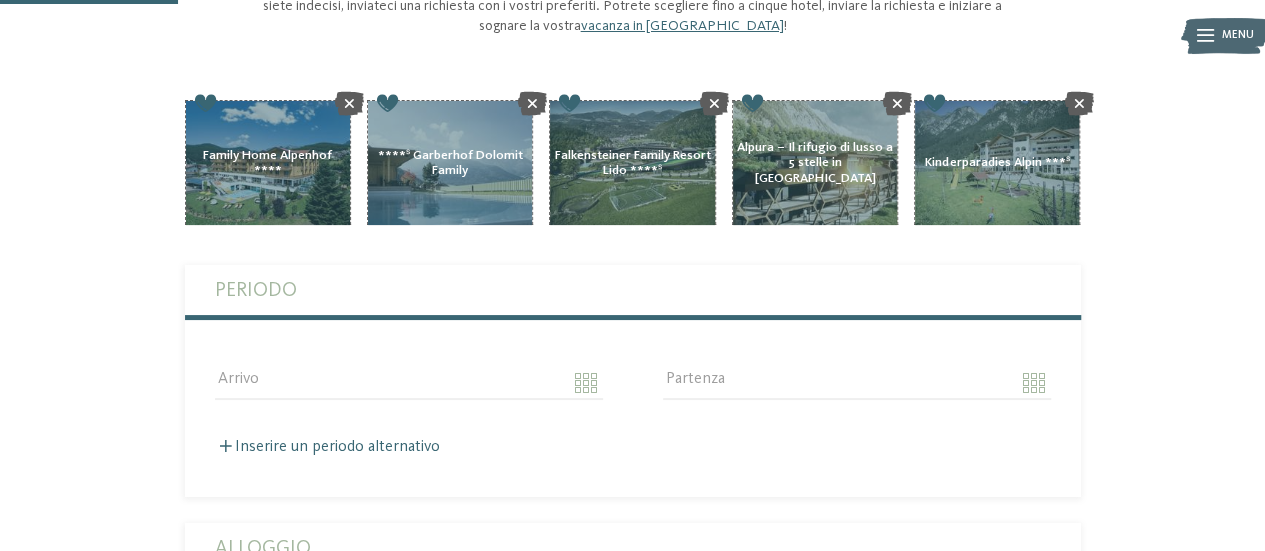 scroll, scrollTop: 259, scrollLeft: 0, axis: vertical 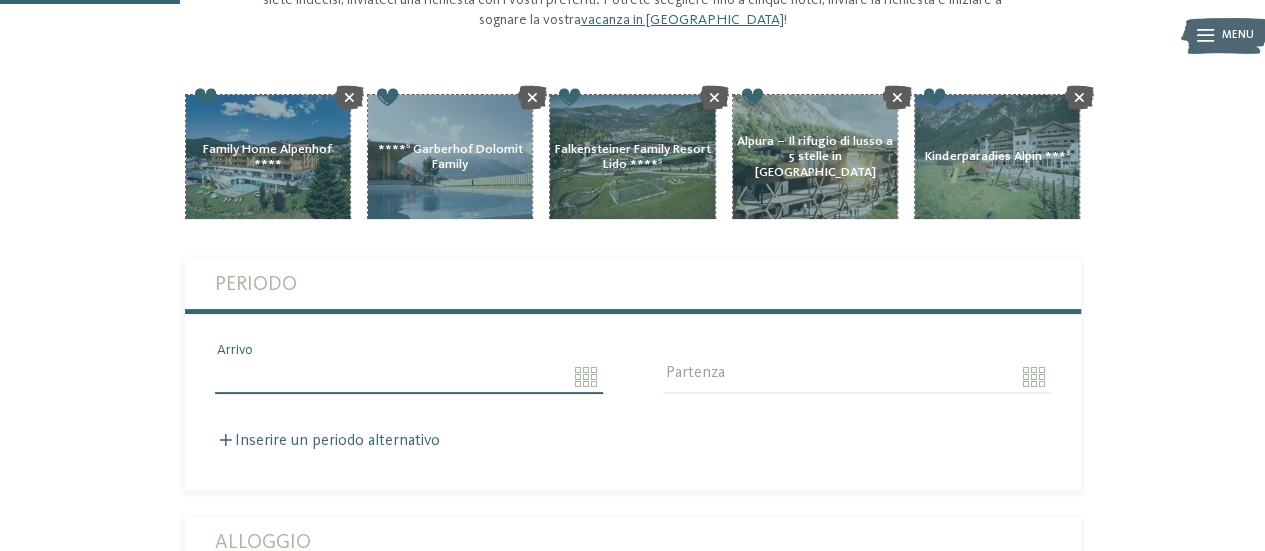 click on "Arrivo" at bounding box center (409, 377) 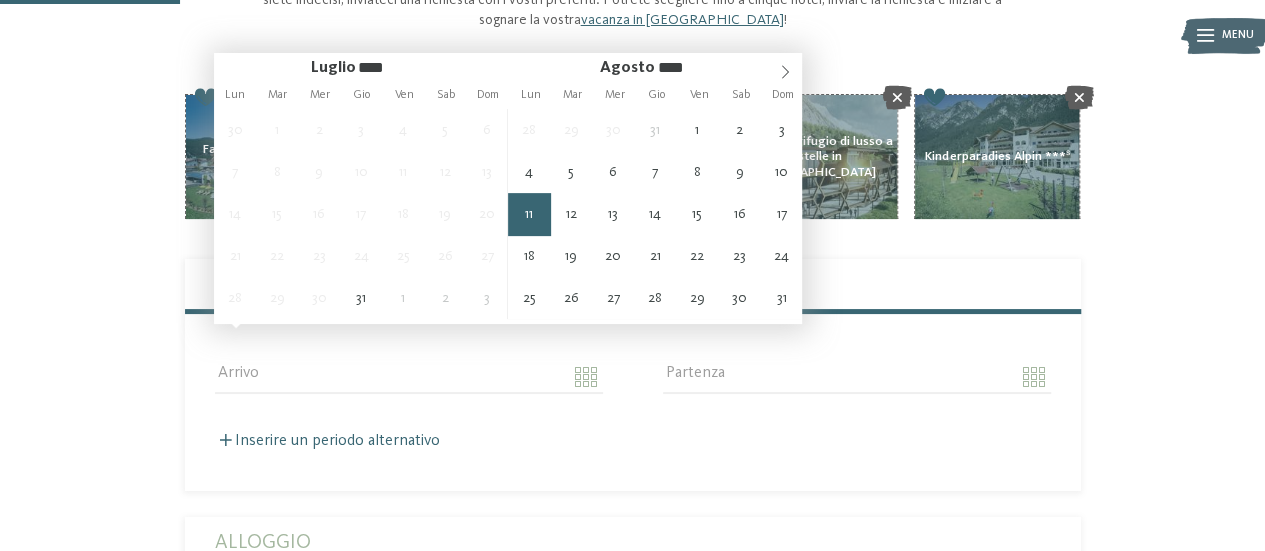 type on "**********" 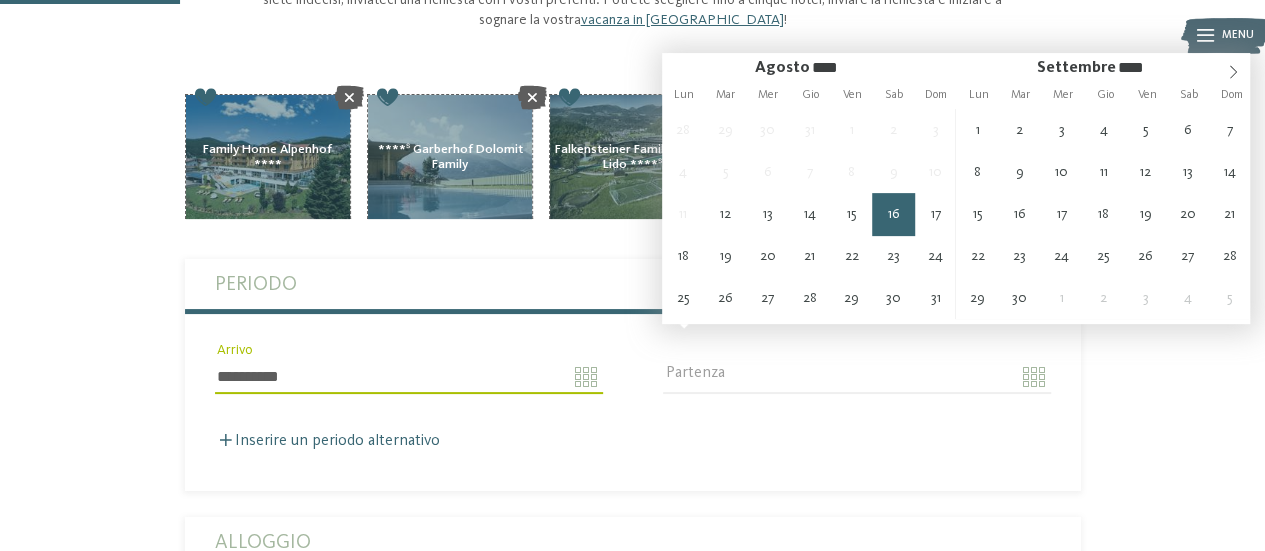 type on "**********" 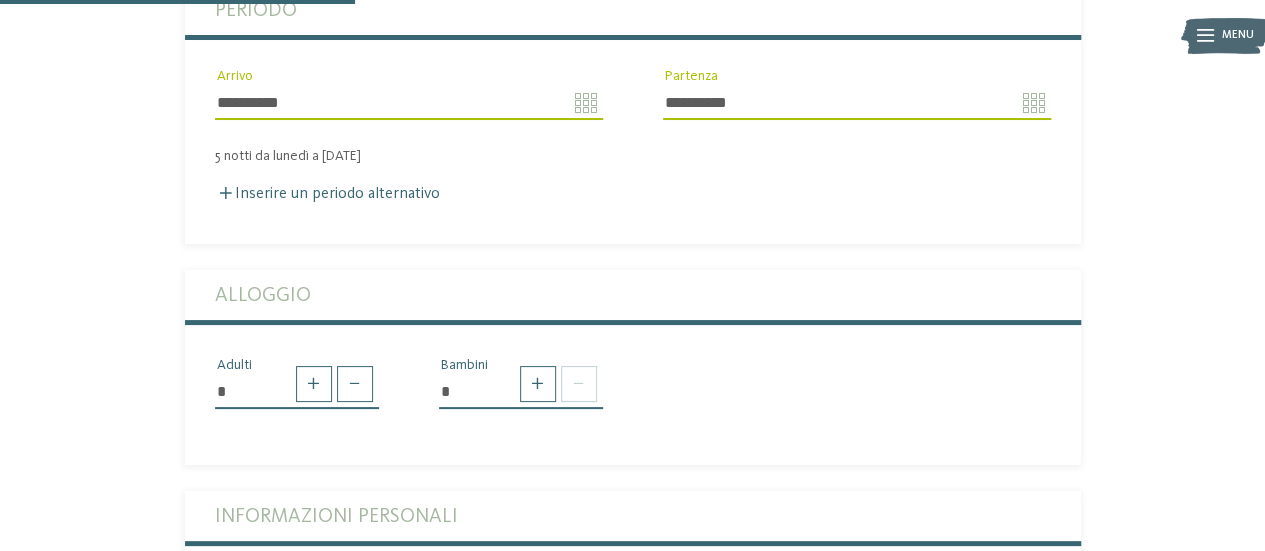 scroll, scrollTop: 592, scrollLeft: 0, axis: vertical 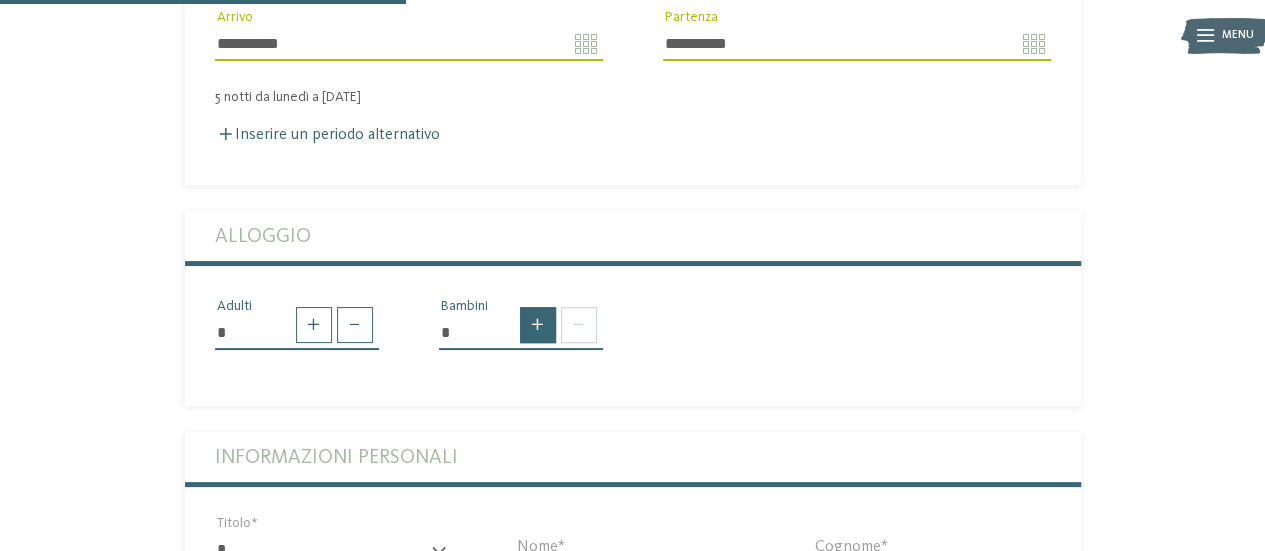 click at bounding box center (538, 325) 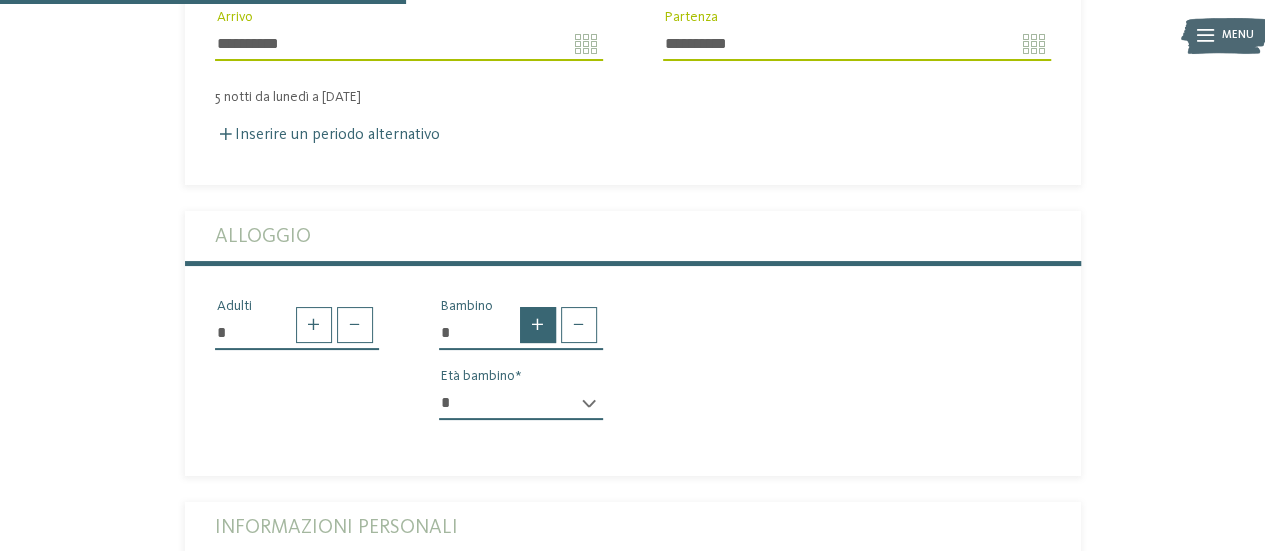 click at bounding box center (538, 325) 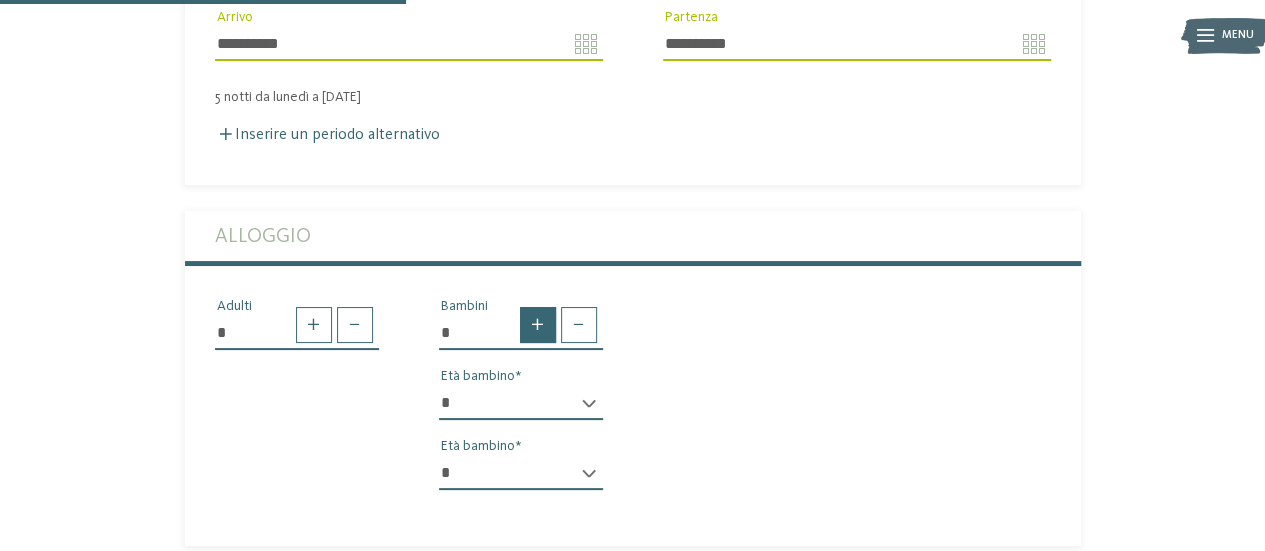 click at bounding box center [538, 325] 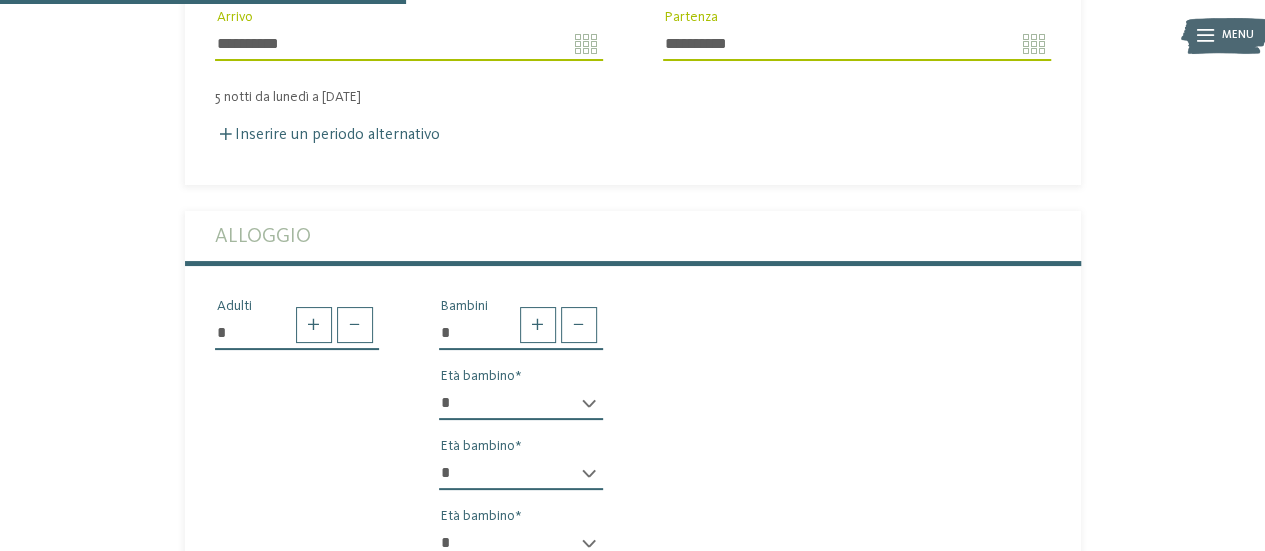 click on "* * * * * * * * * * * ** ** ** ** ** ** ** **" at bounding box center [521, 403] 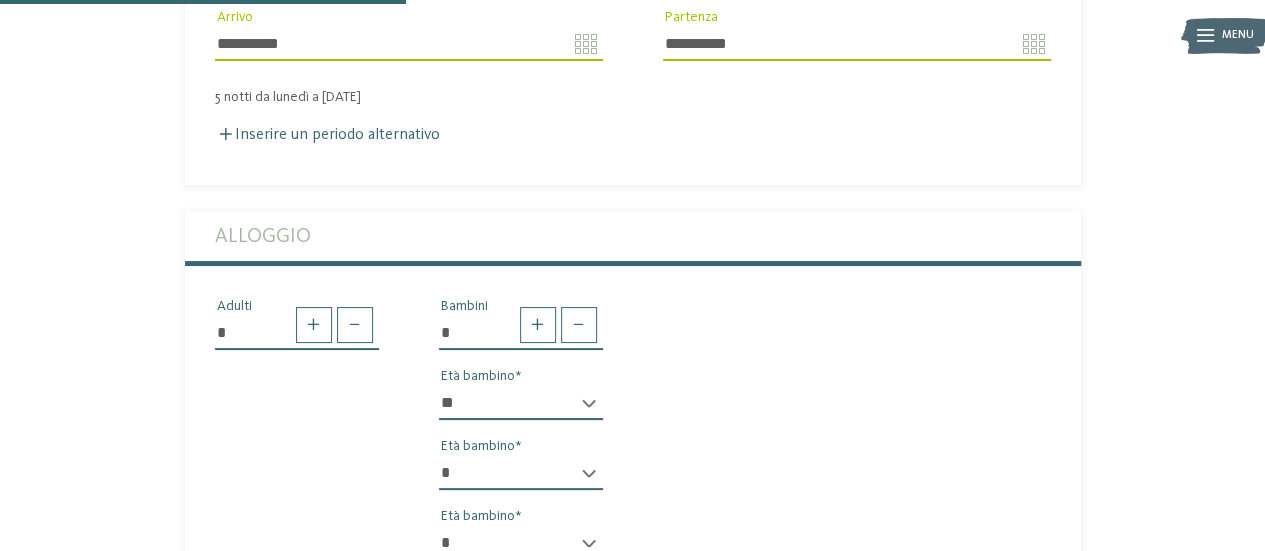 click on "* * * * * * * * * * * ** ** ** ** ** ** ** **" at bounding box center (521, 403) 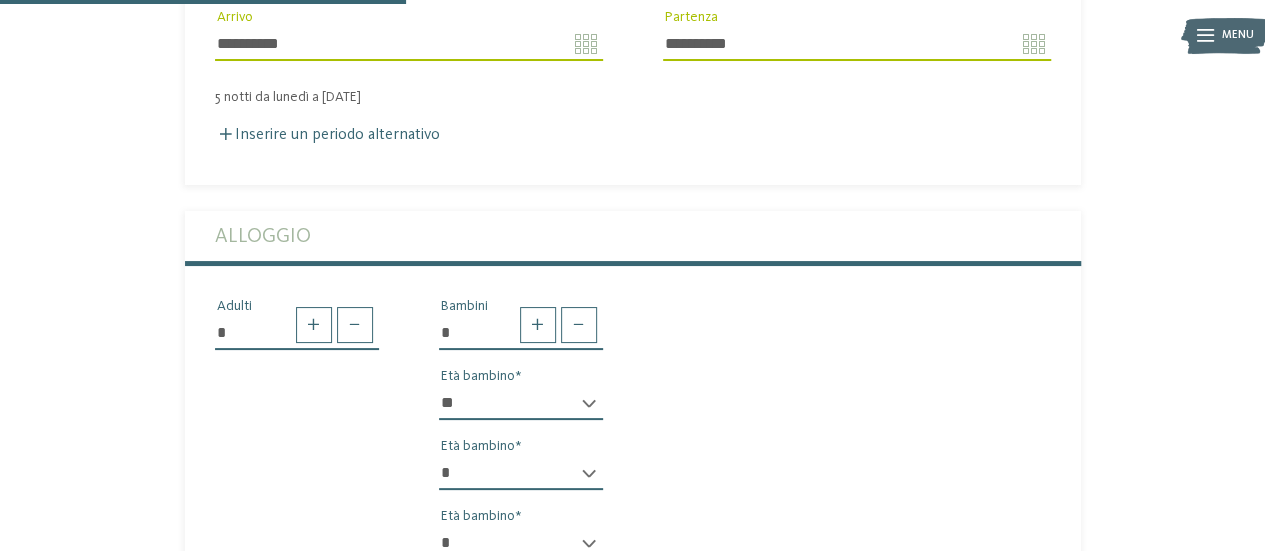 click on "* * * * * * * * * * * ** ** ** ** ** ** ** **" at bounding box center [521, 473] 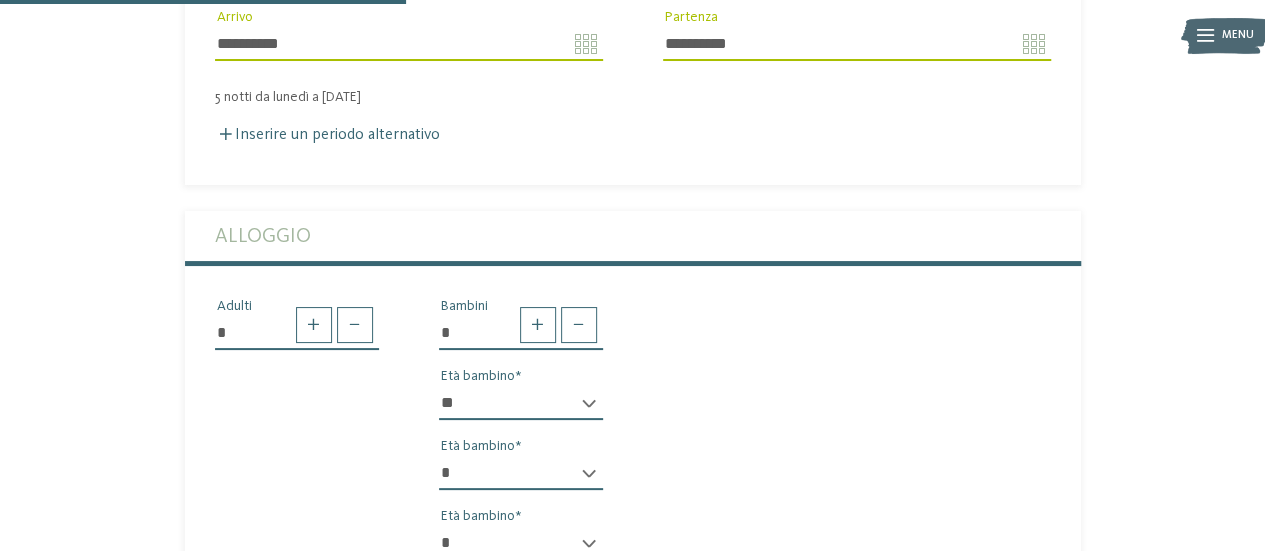 select on "**" 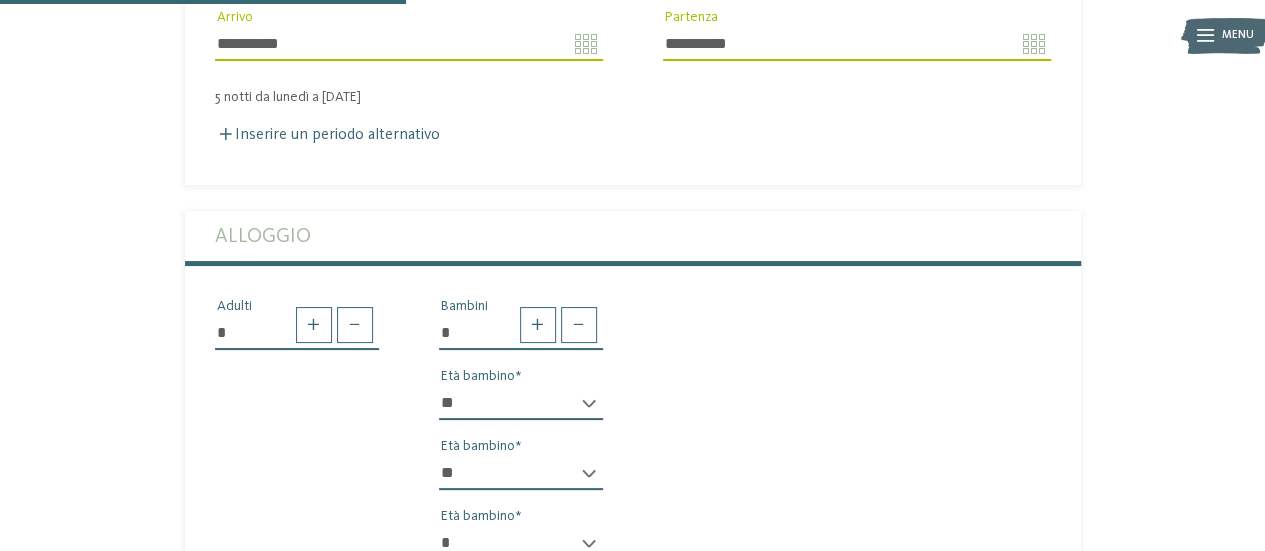 click on "* * * * * * * * * * * ** ** ** ** ** ** ** **" at bounding box center (521, 473) 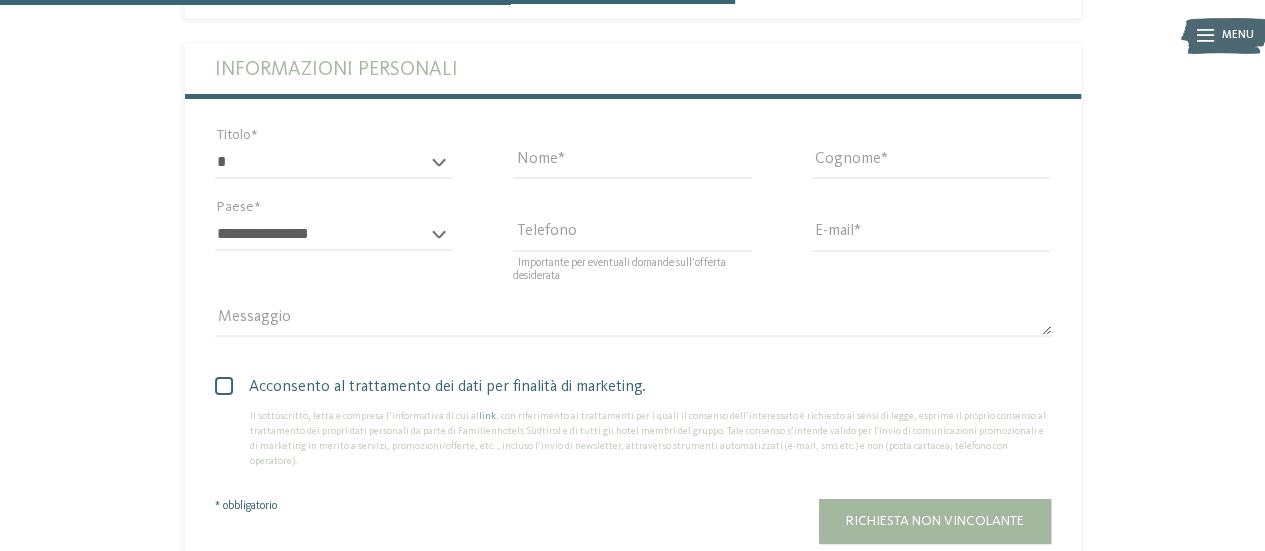 scroll, scrollTop: 1207, scrollLeft: 0, axis: vertical 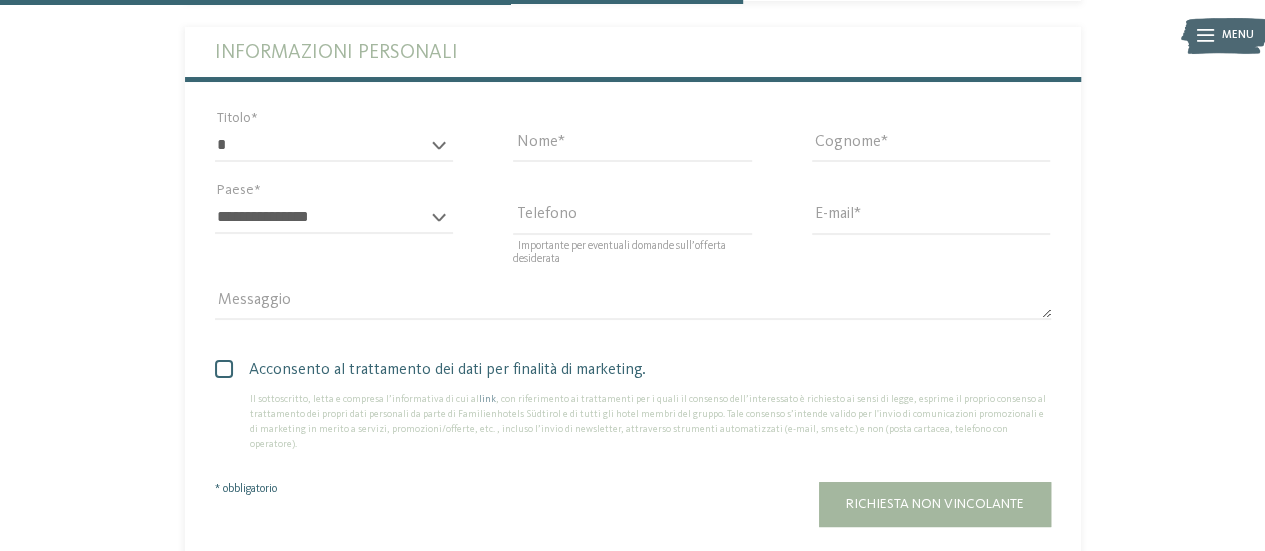 click at bounding box center [224, 369] 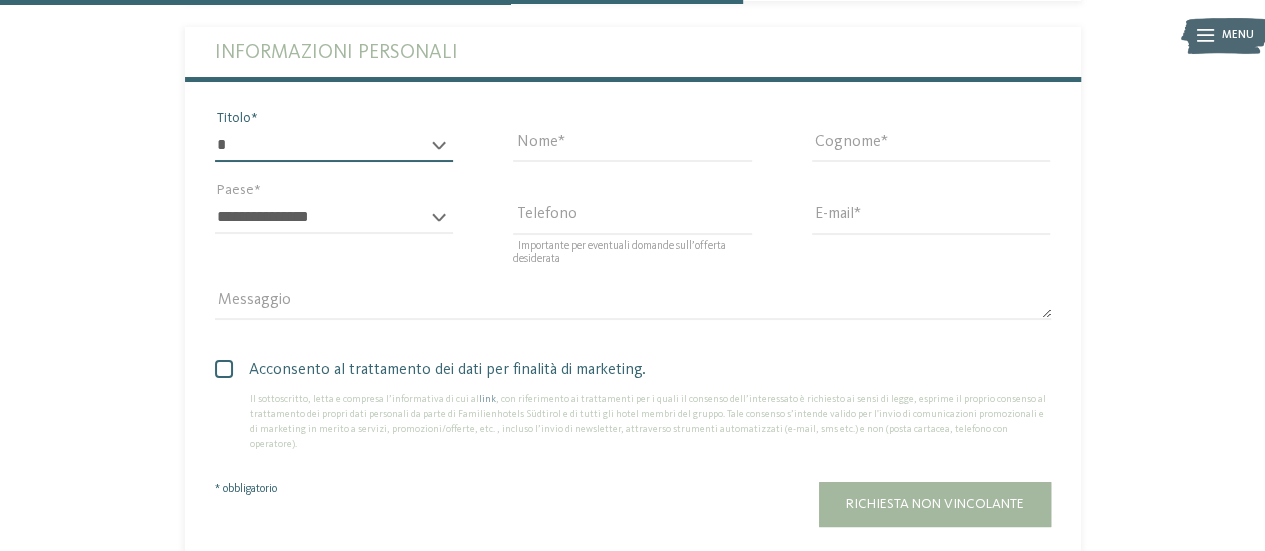 click on "* ****** ******* ******** ******" at bounding box center [334, 145] 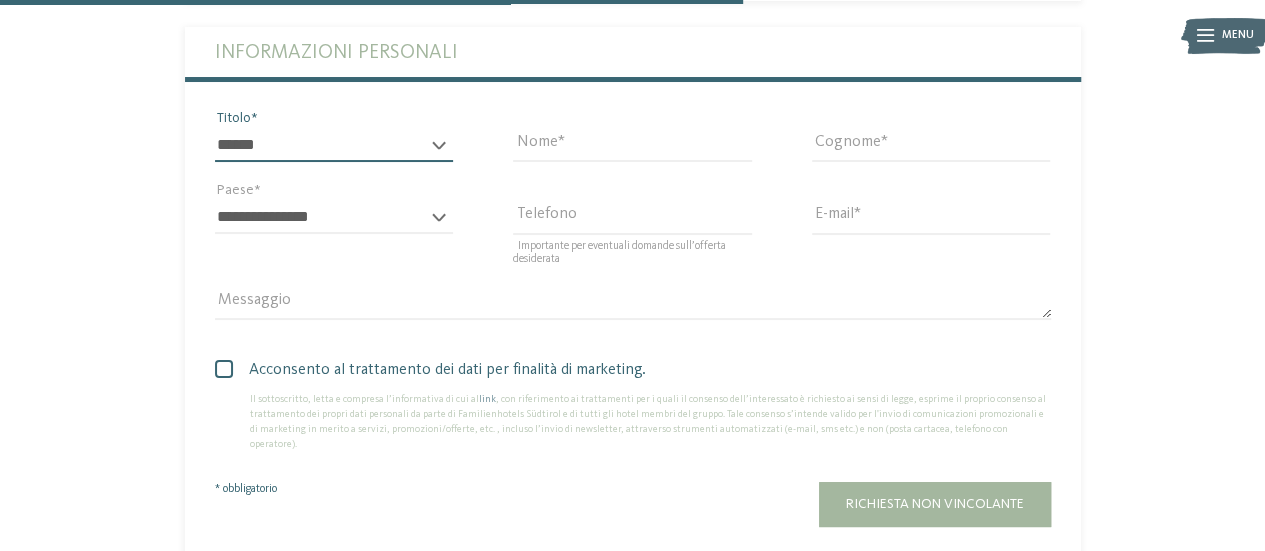 click on "* ****** ******* ******** ******" at bounding box center [334, 145] 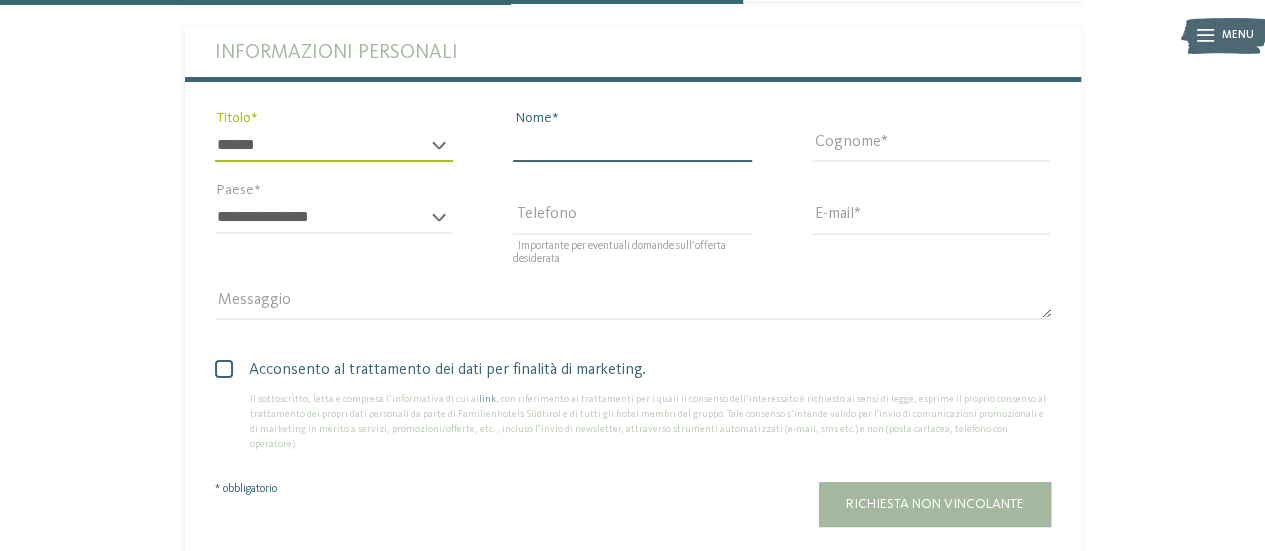 click on "Nome" at bounding box center (632, 145) 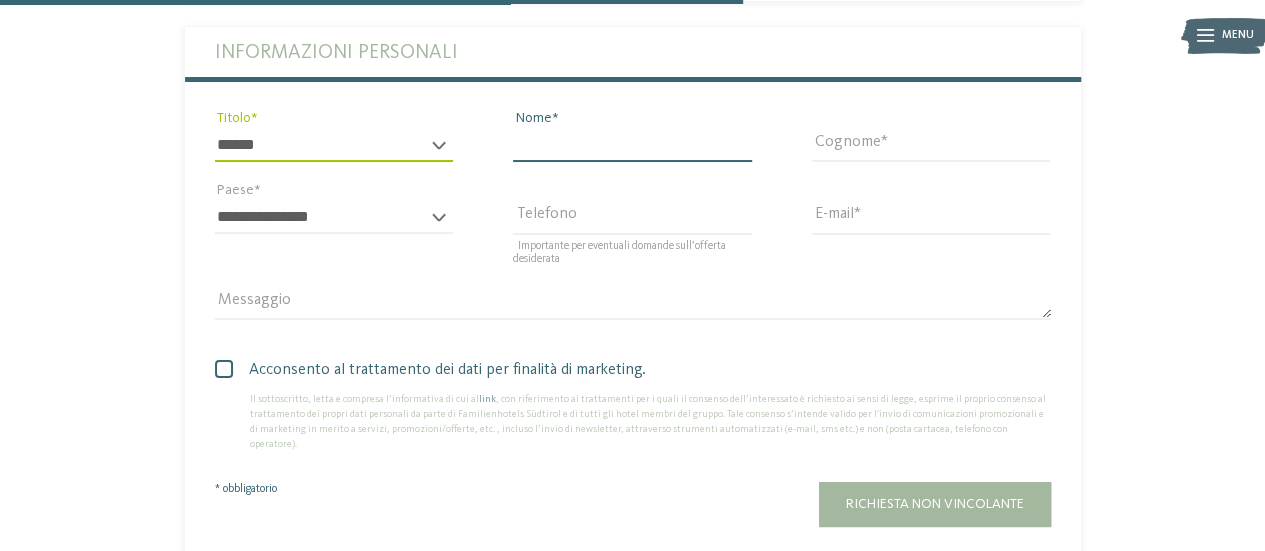 type on "********" 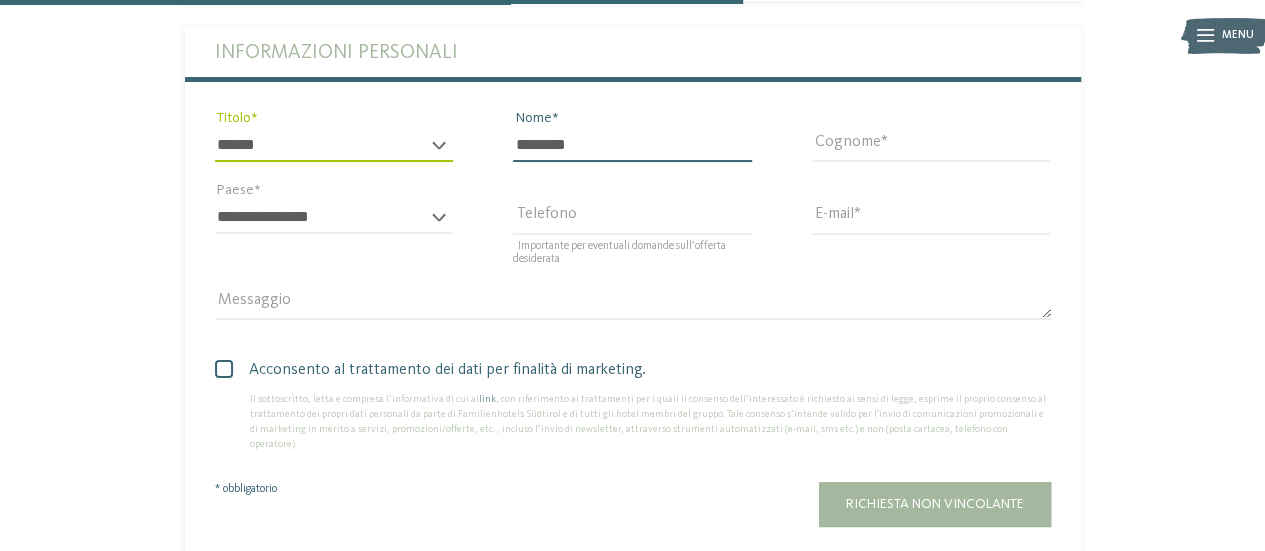 type on "*********" 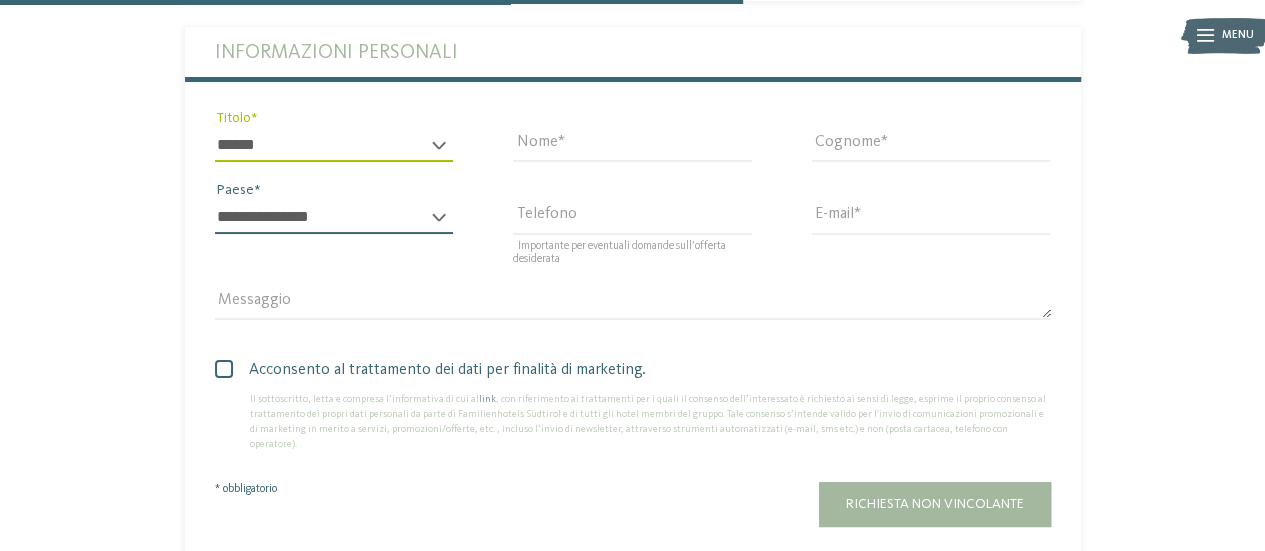 select on "**" 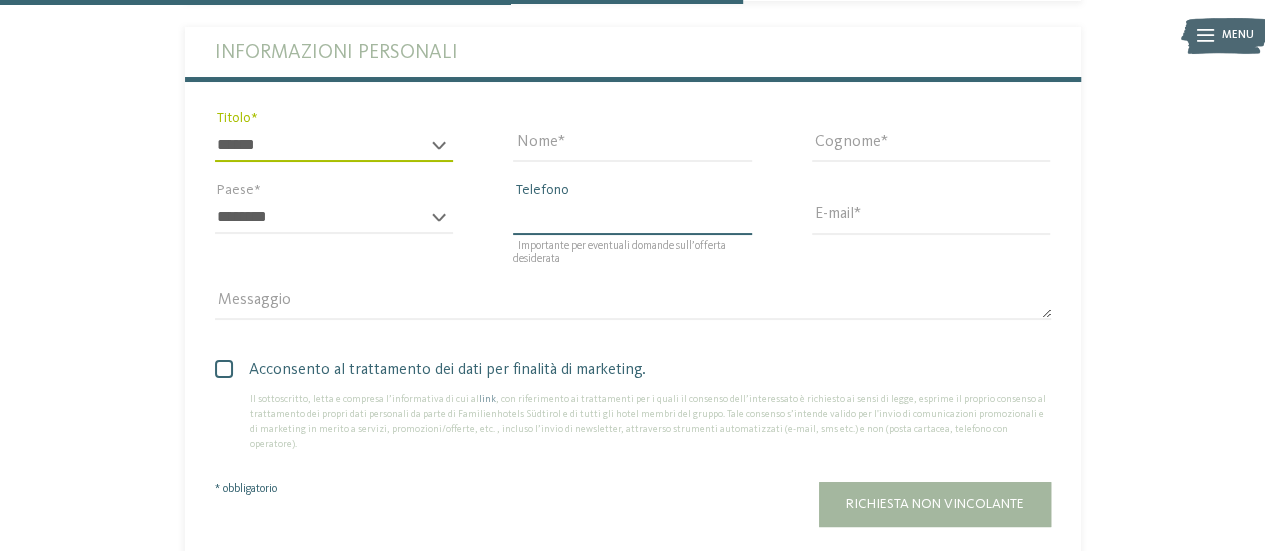 type on "**********" 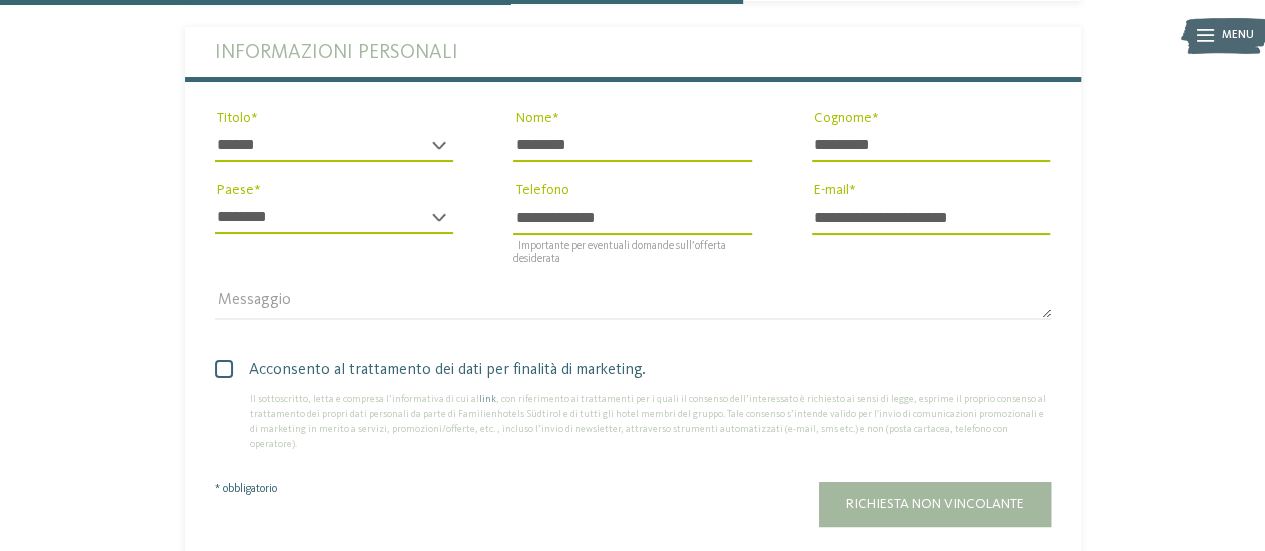 click on "**********" at bounding box center [931, 217] 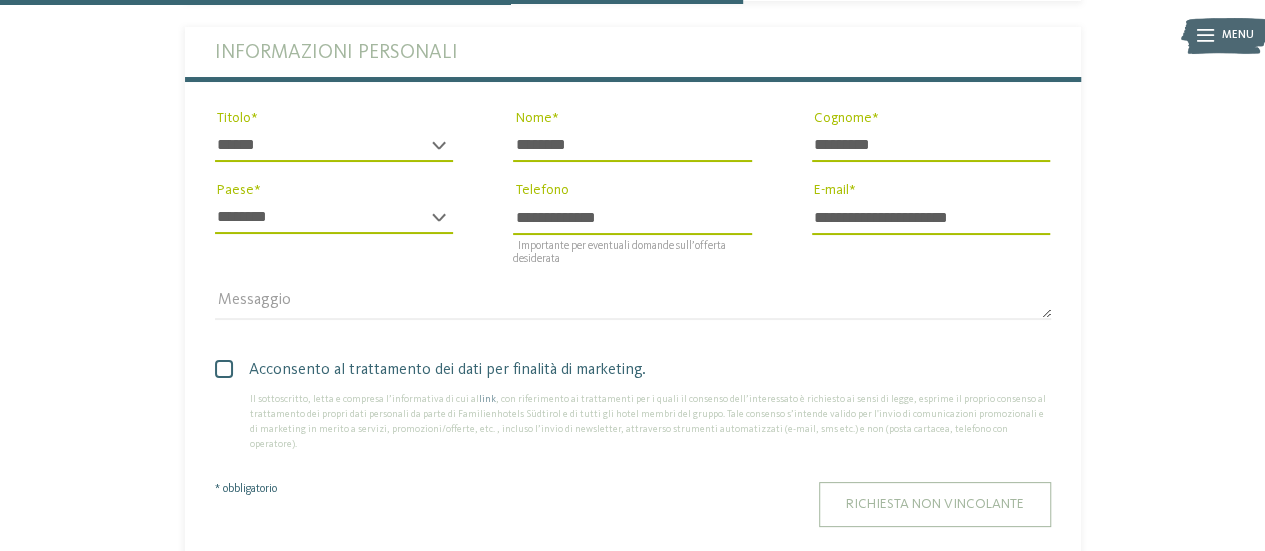 click on "Richiesta non vincolante" at bounding box center (935, 504) 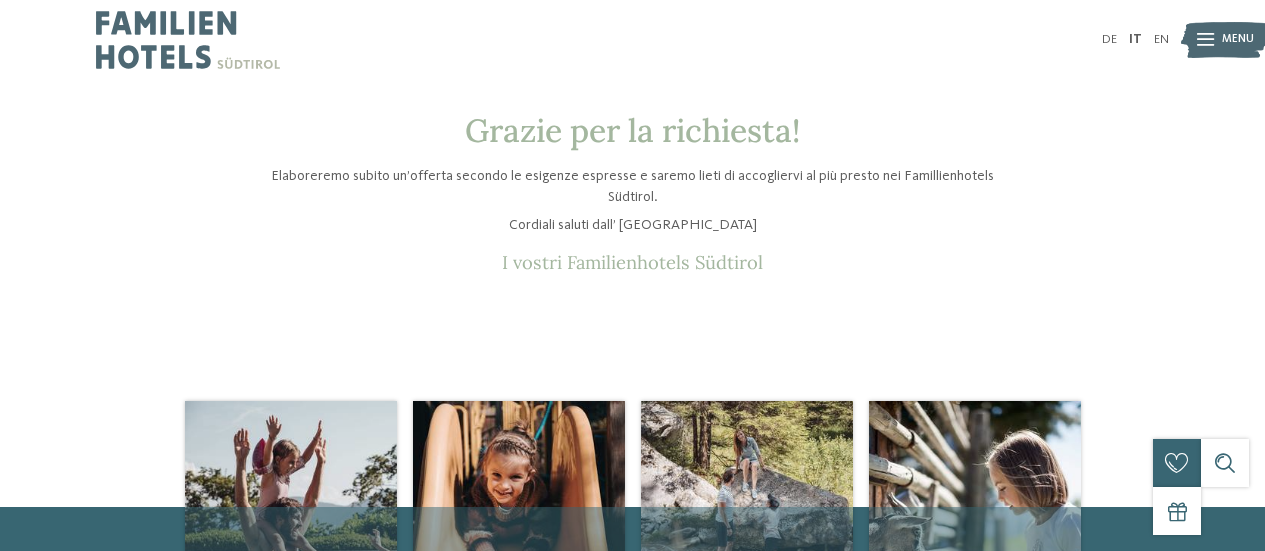 scroll, scrollTop: 0, scrollLeft: 0, axis: both 